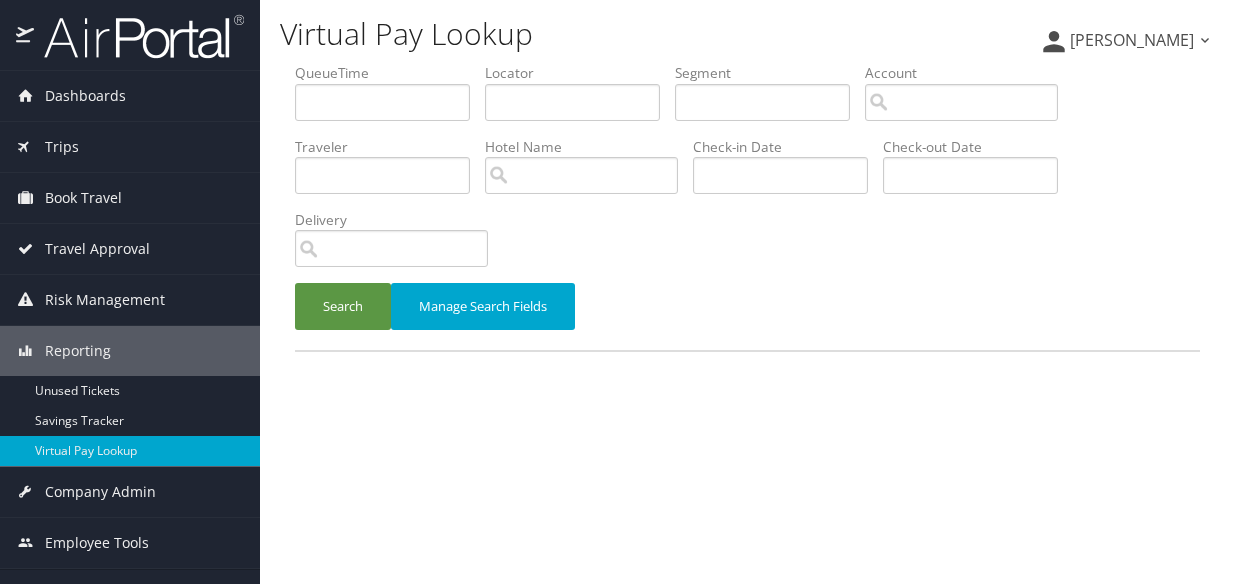 scroll, scrollTop: 0, scrollLeft: 0, axis: both 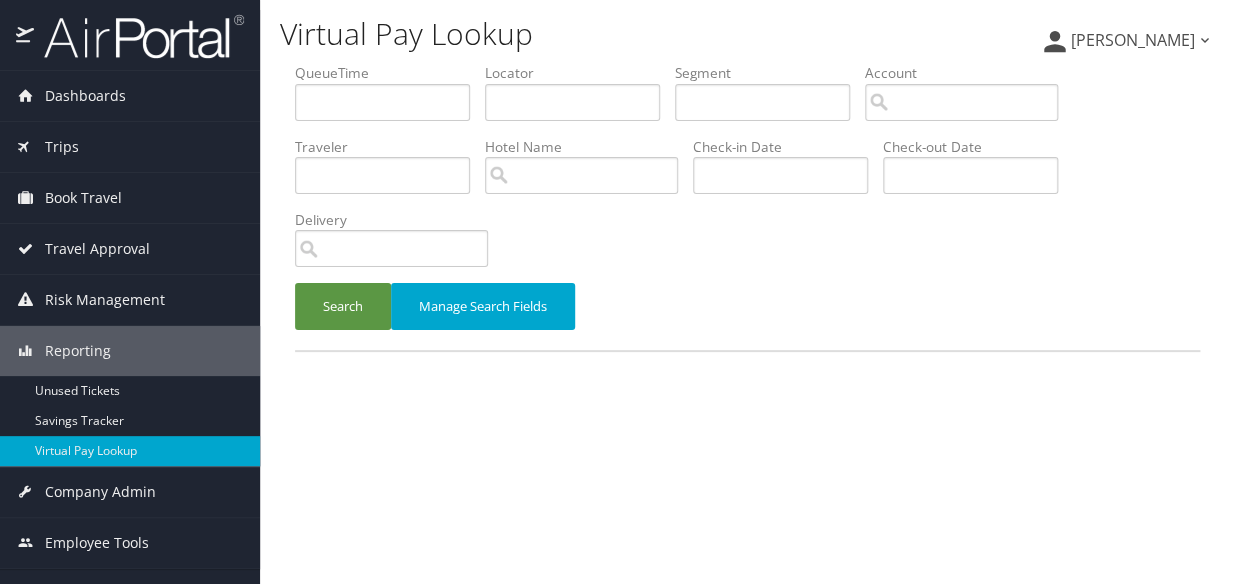 click on "Virtual Pay Lookup
Luke Perry
Luke Perry
My Settings
Travel Agency Contacts
View Travel Profile
Give Feedback
Sign Out" at bounding box center [747, 292] 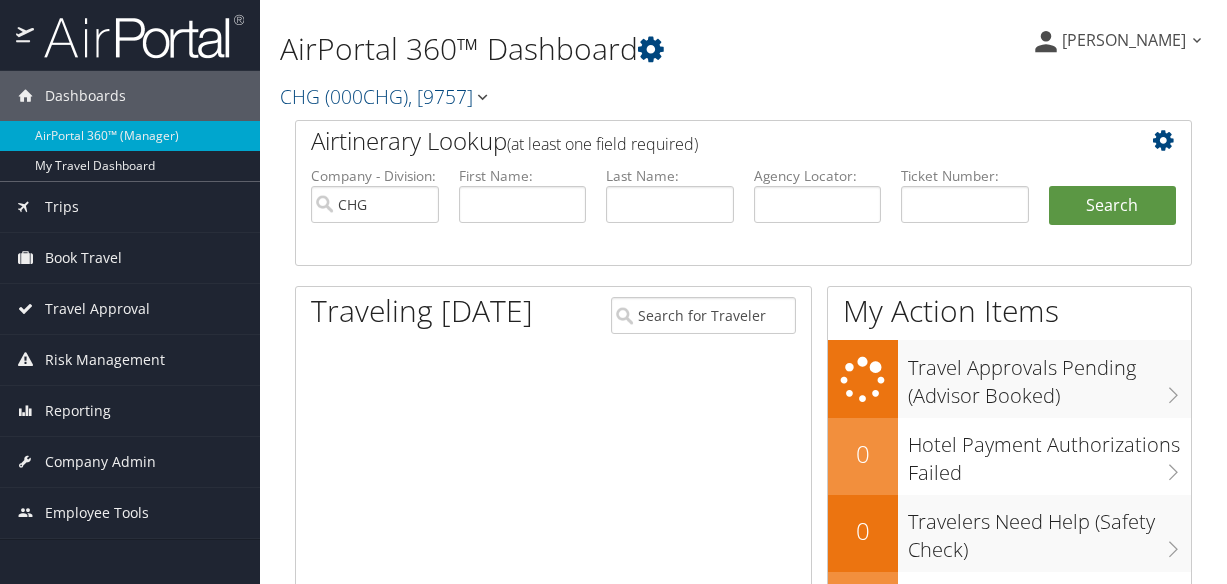 scroll, scrollTop: 0, scrollLeft: 0, axis: both 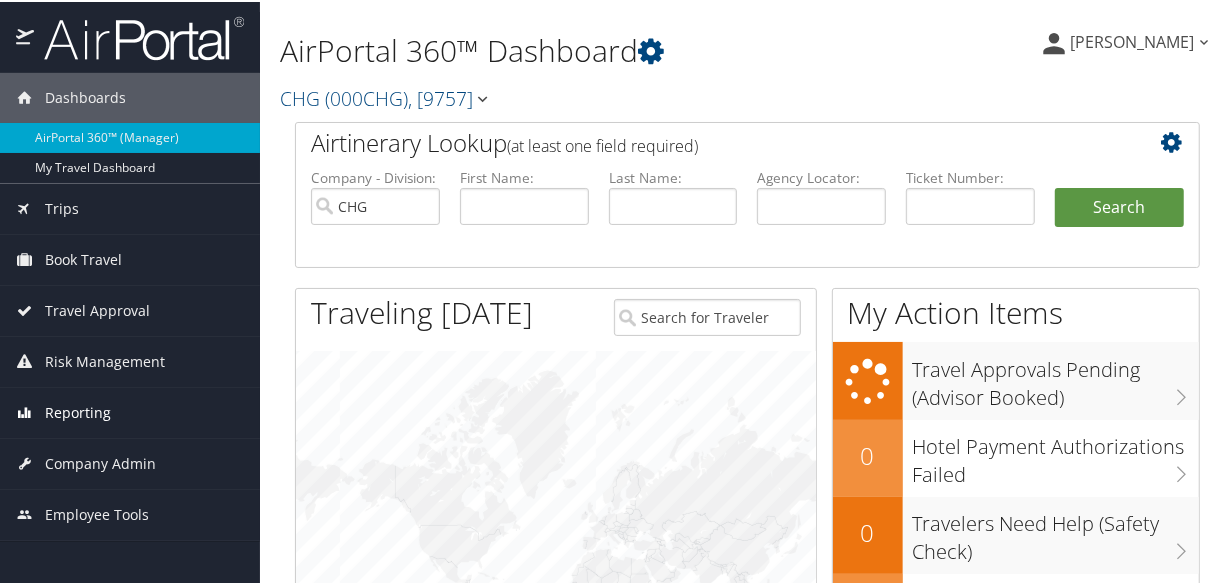 click on "Reporting" at bounding box center (78, 411) 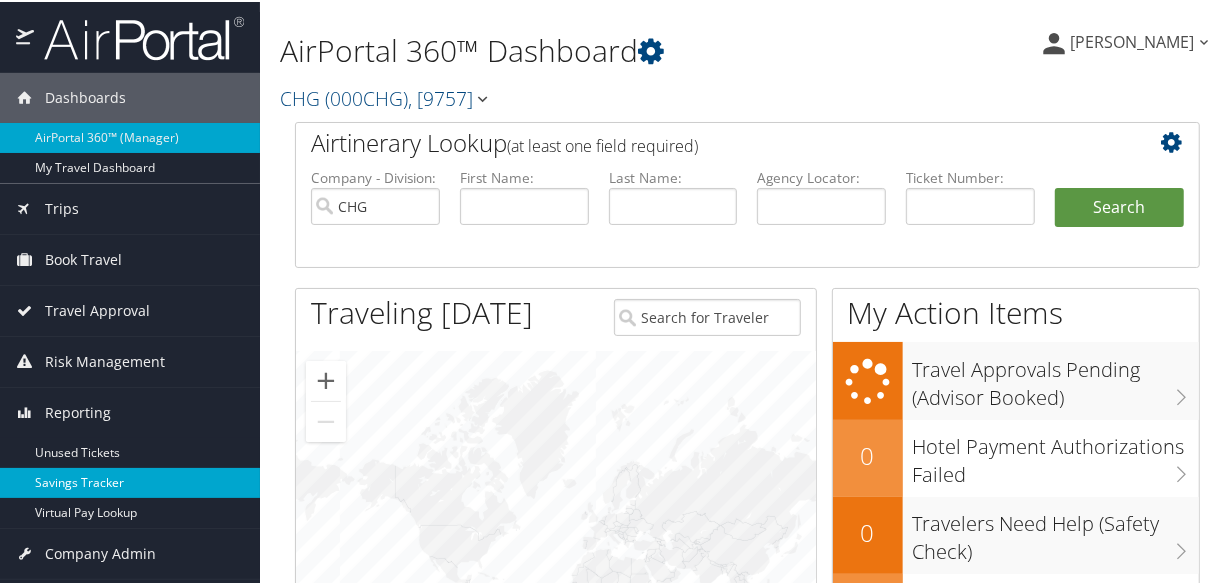 click on "Savings Tracker" at bounding box center (130, 481) 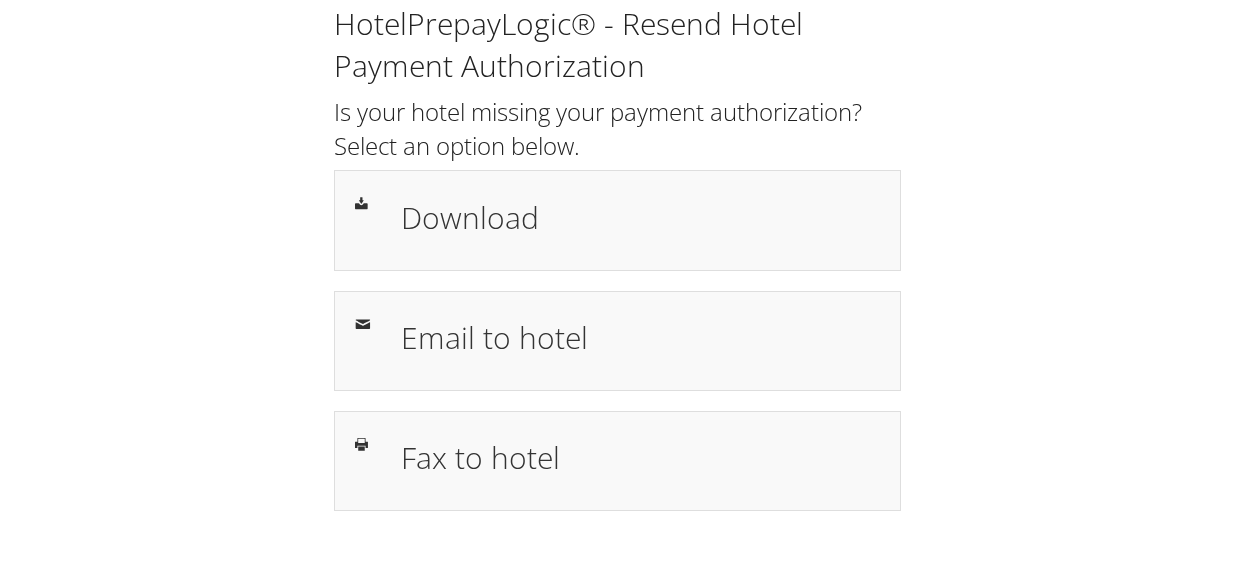 scroll, scrollTop: 0, scrollLeft: 0, axis: both 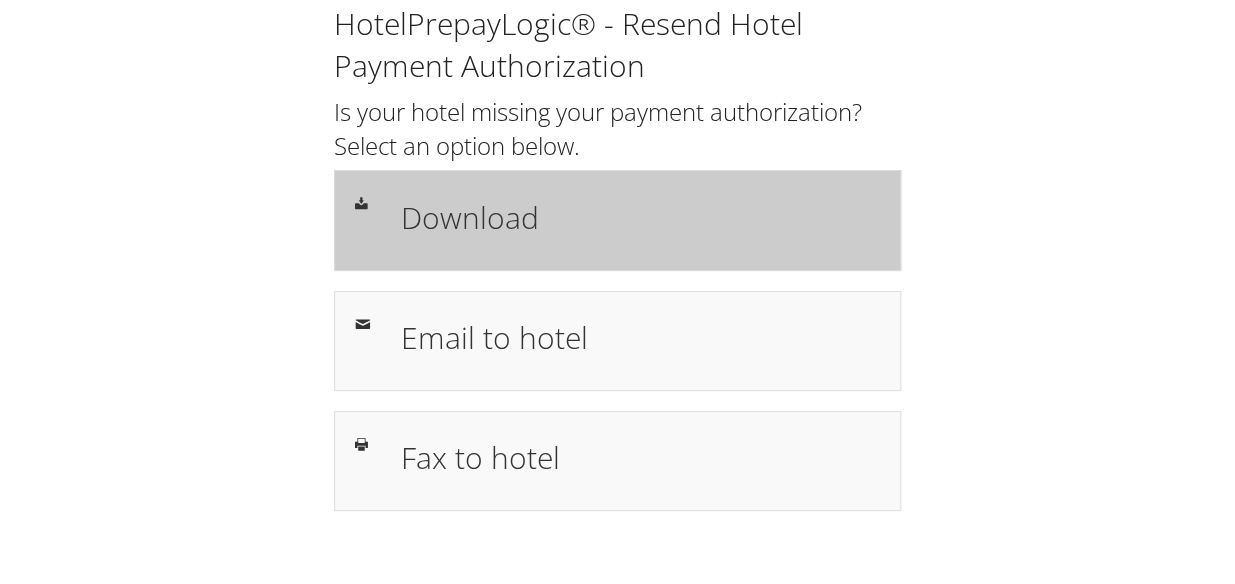 click on "Download" at bounding box center [640, 220] 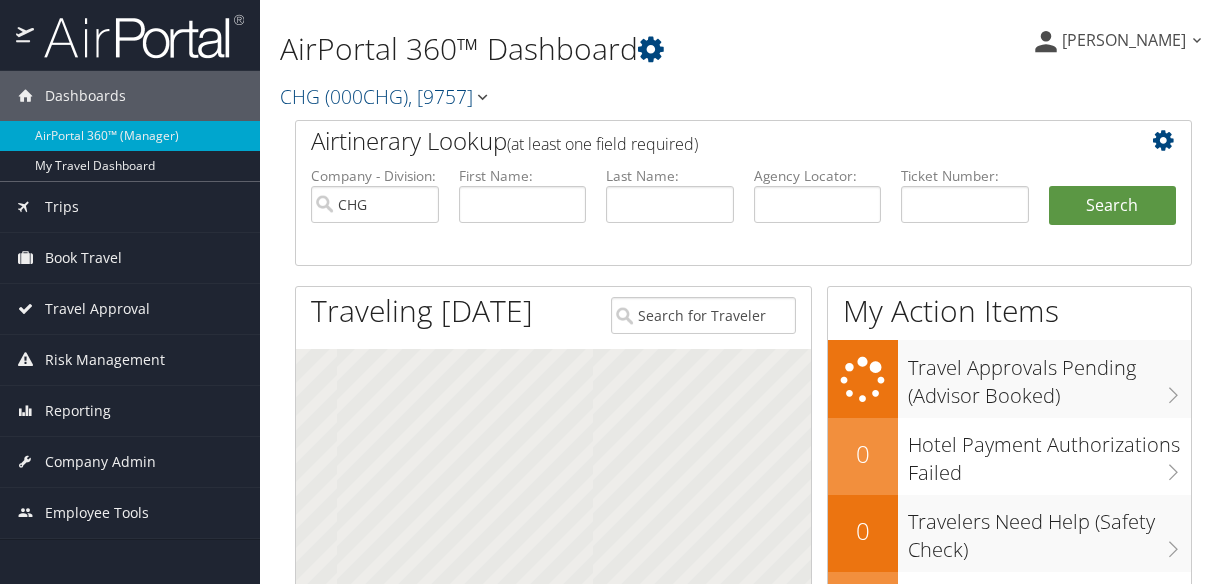 scroll, scrollTop: 0, scrollLeft: 0, axis: both 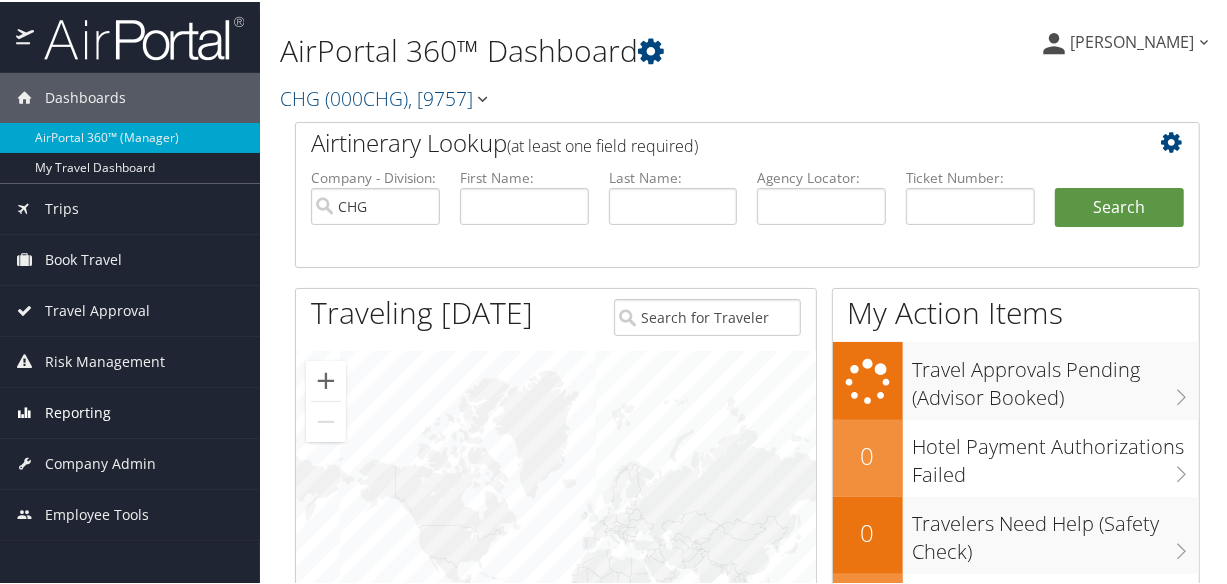 click on "Reporting" at bounding box center [78, 411] 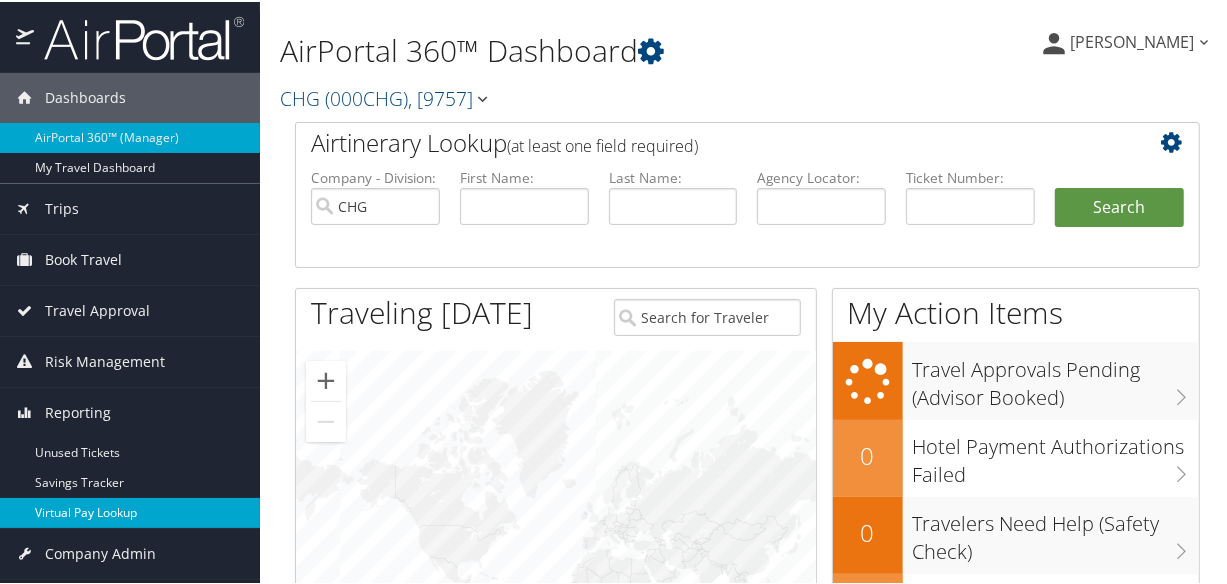 click on "Virtual Pay Lookup" at bounding box center [130, 511] 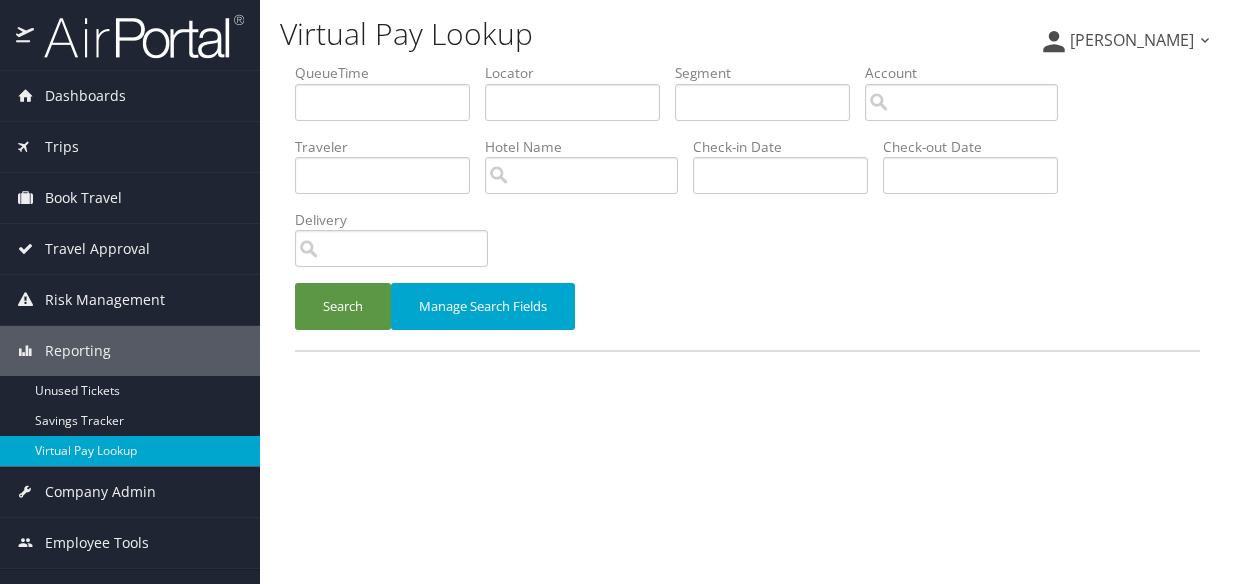 scroll, scrollTop: 0, scrollLeft: 0, axis: both 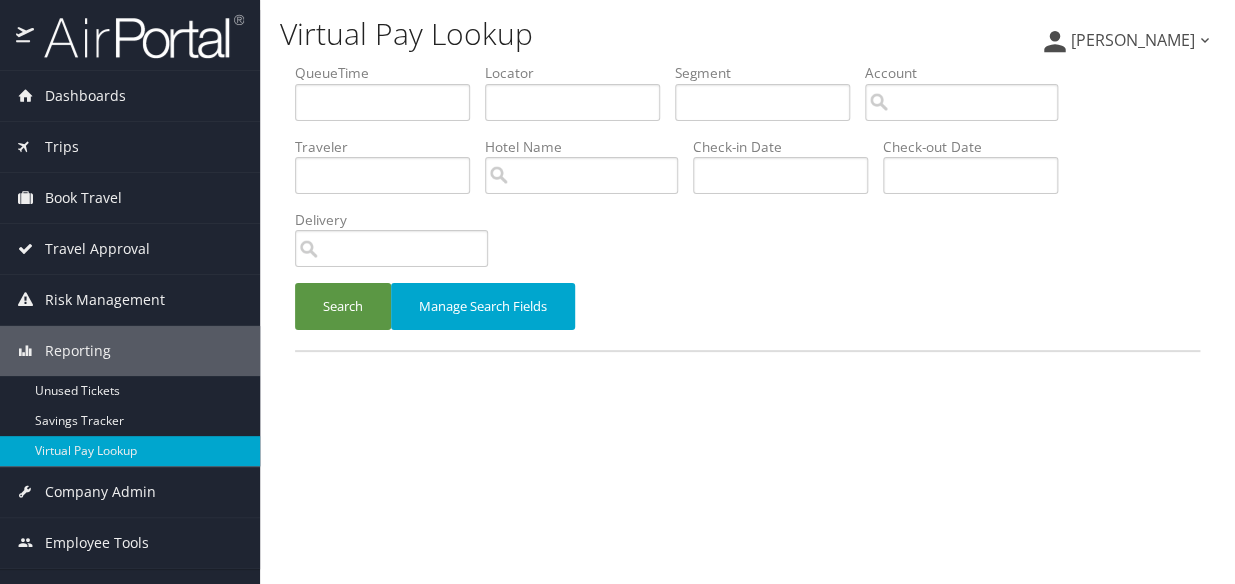 click on "Virtual Pay Lookup
Luke Perry
Luke Perry
My Settings
Travel Agency Contacts
View Travel Profile
Give Feedback
Sign Out" at bounding box center (747, 292) 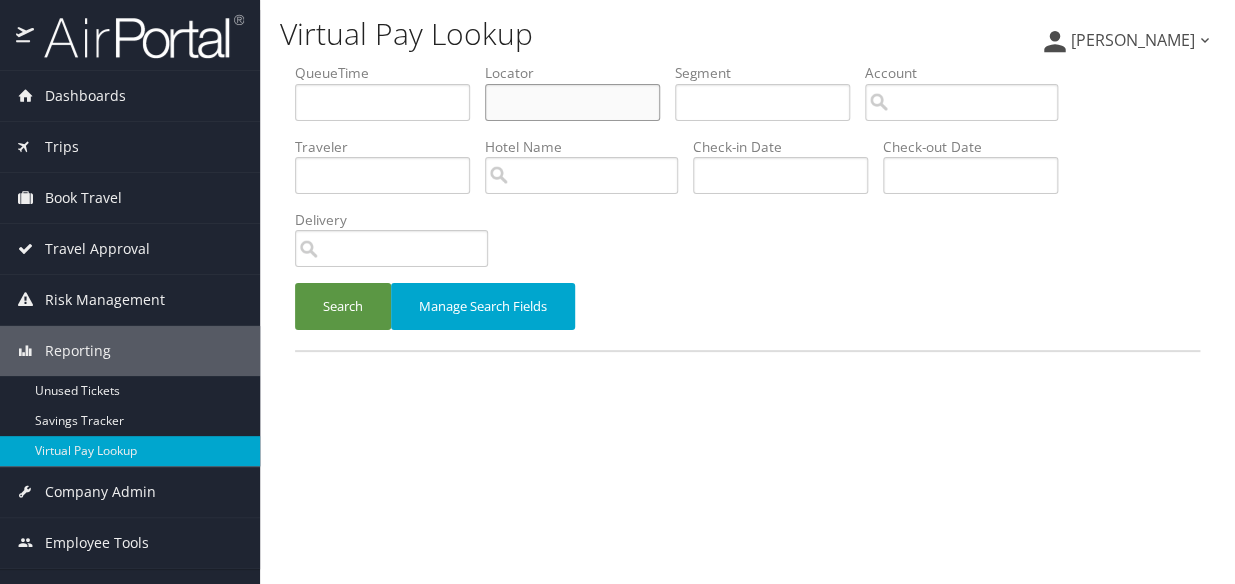 click at bounding box center (572, 102) 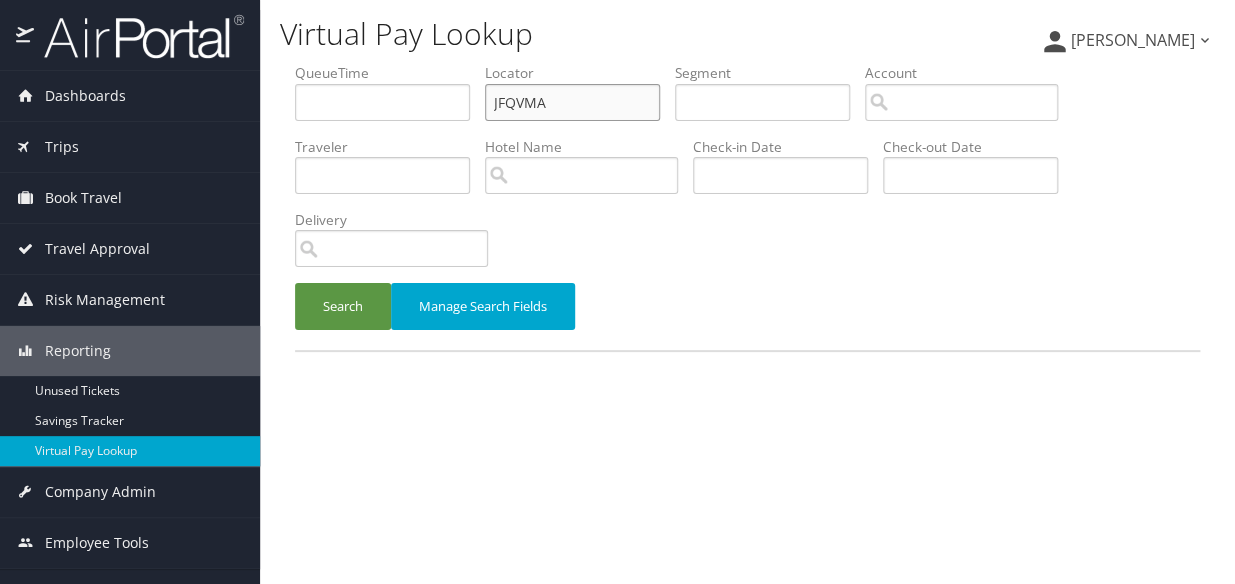 click on "JFQVMA" at bounding box center (572, 102) 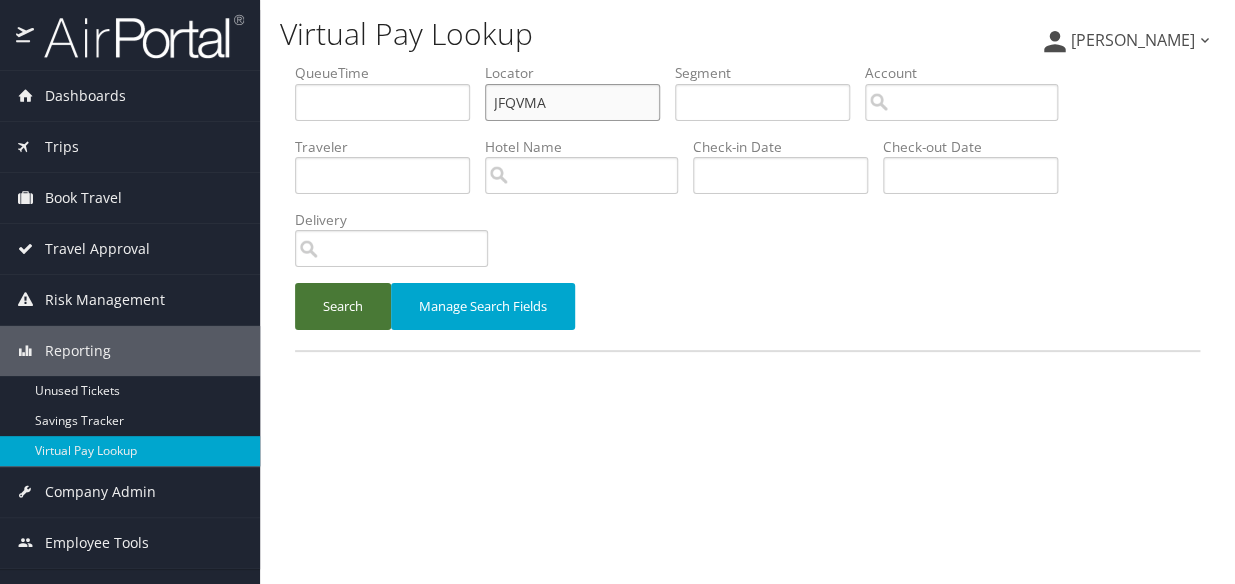 type on "JFQVMA" 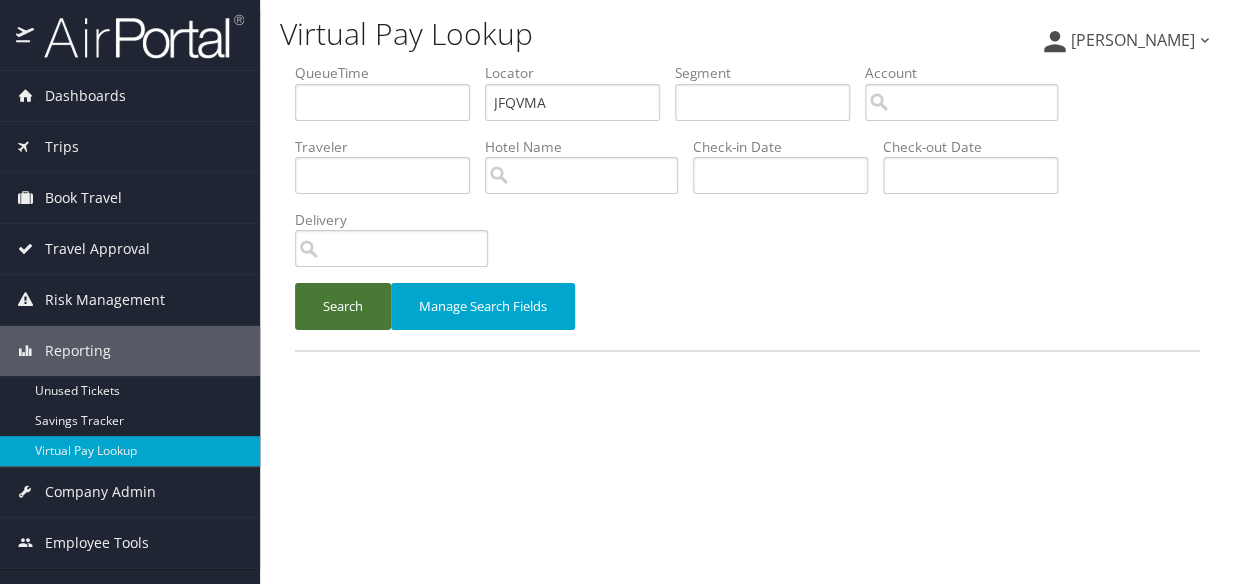 click on "Search" at bounding box center [343, 306] 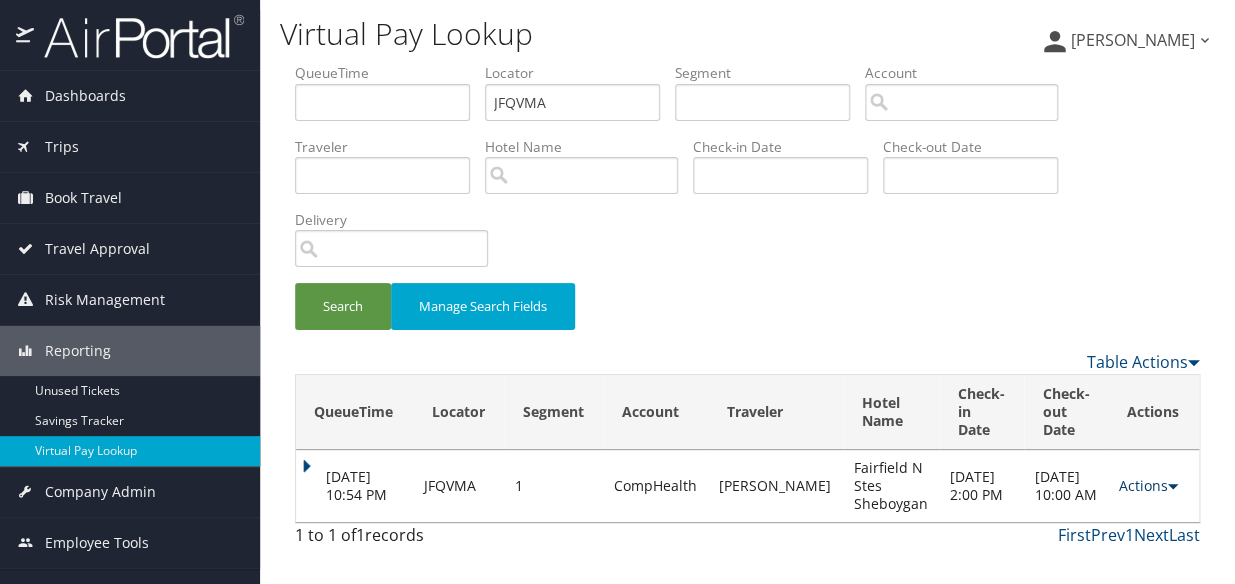 click on "Actions" at bounding box center (1148, 485) 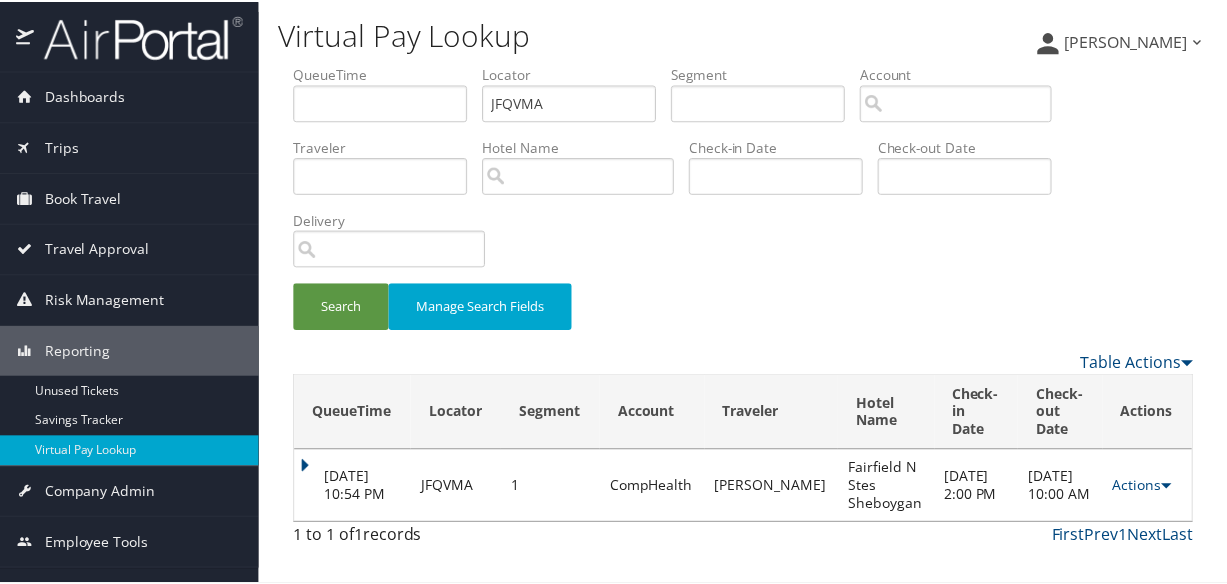scroll, scrollTop: 52, scrollLeft: 0, axis: vertical 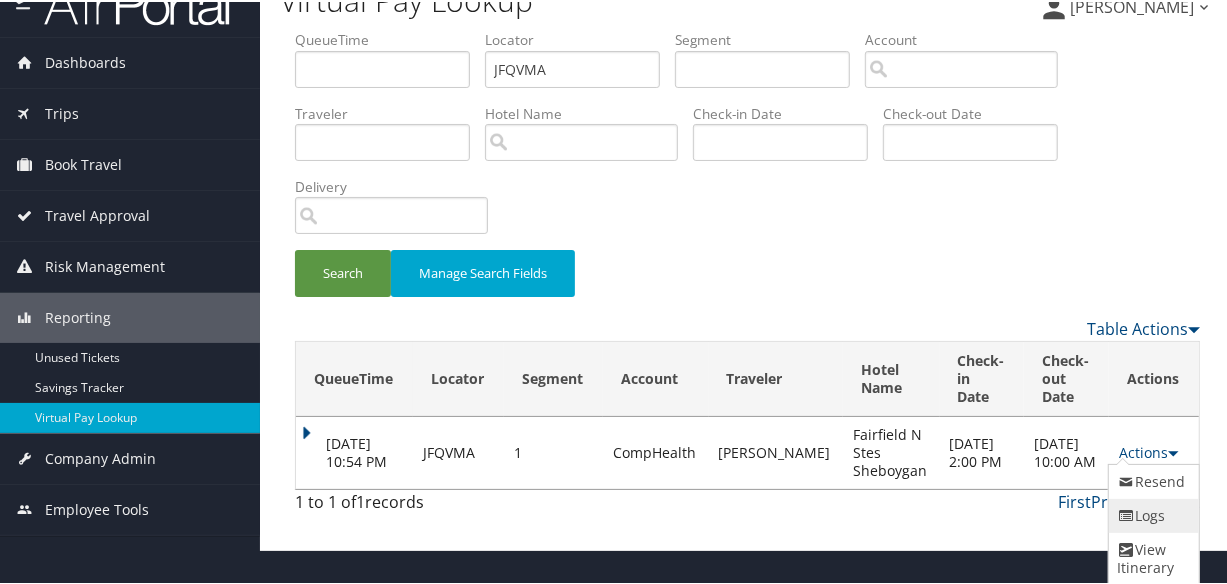 click at bounding box center [1126, 514] 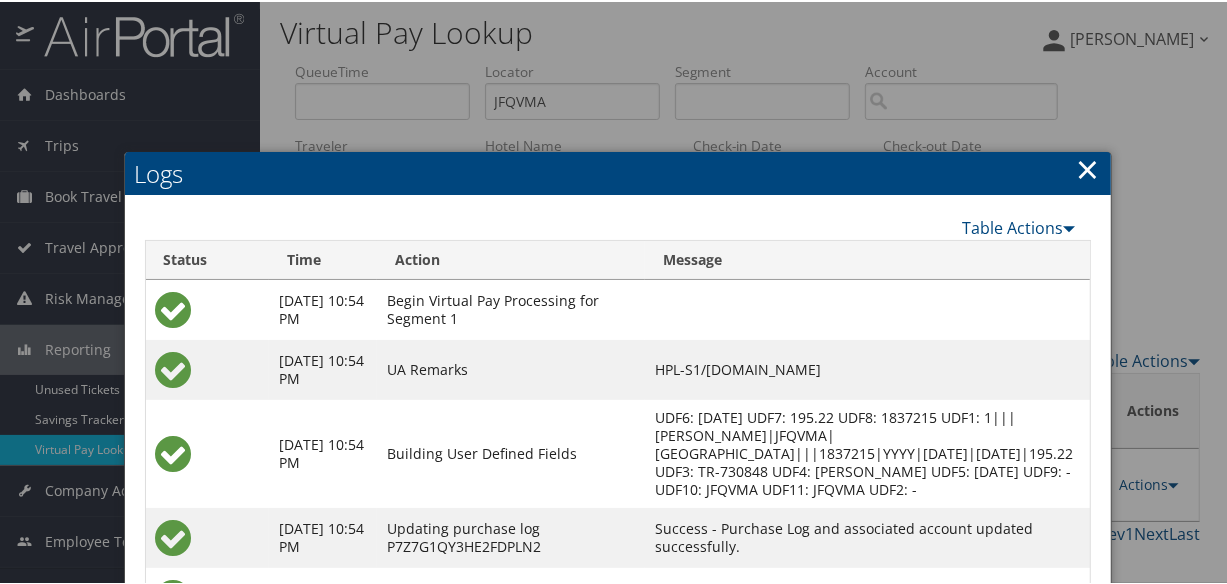 scroll, scrollTop: 0, scrollLeft: 0, axis: both 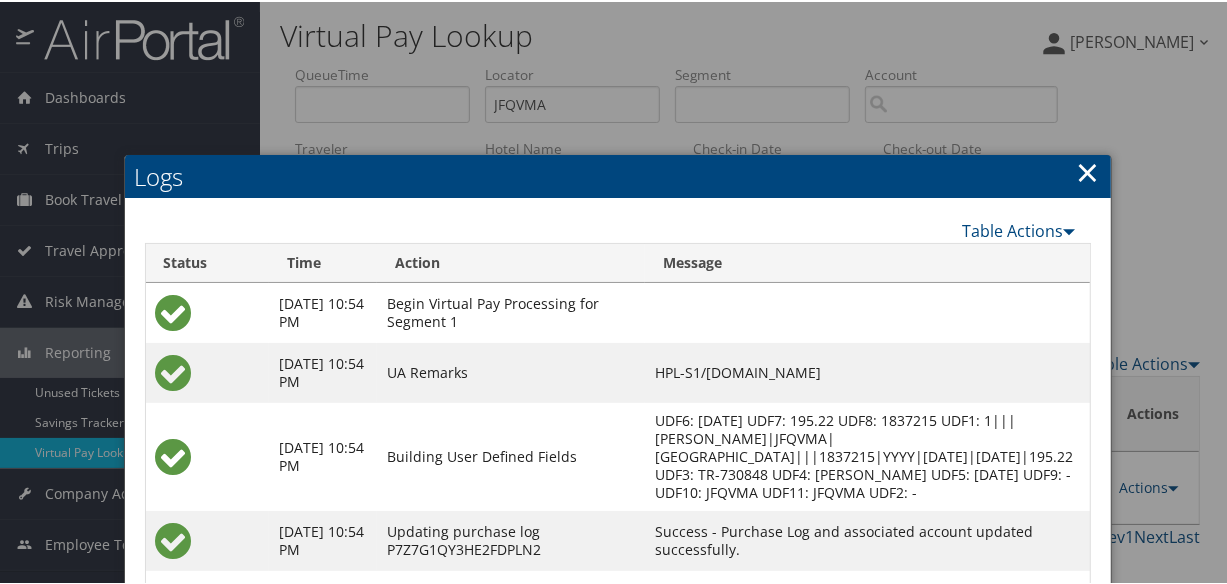 click on "×" at bounding box center [1088, 170] 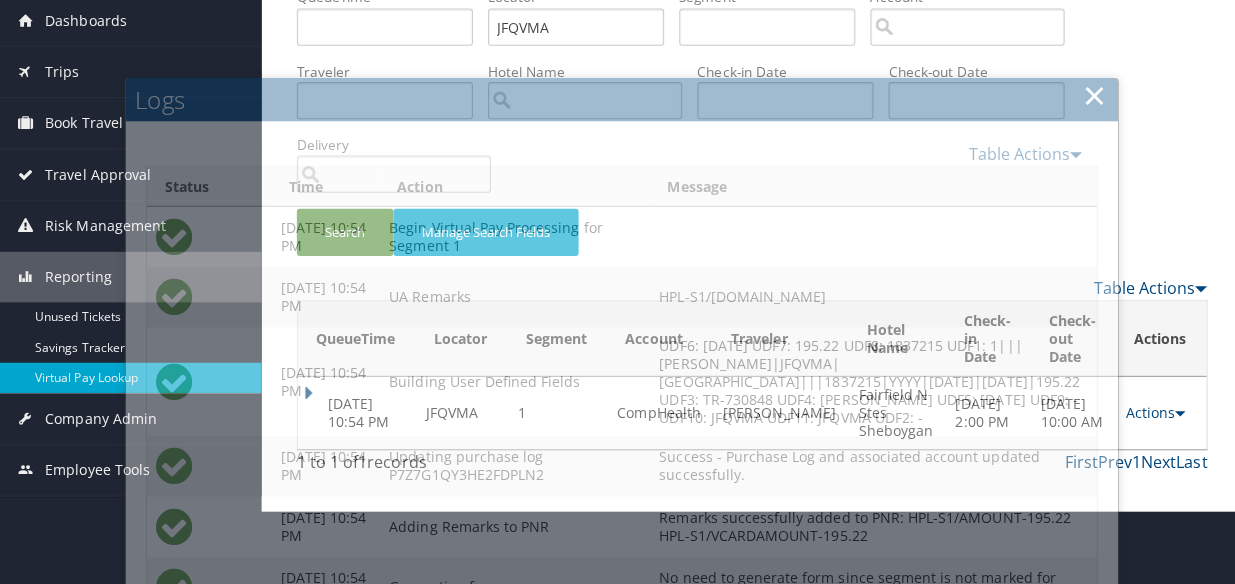 scroll, scrollTop: 0, scrollLeft: 0, axis: both 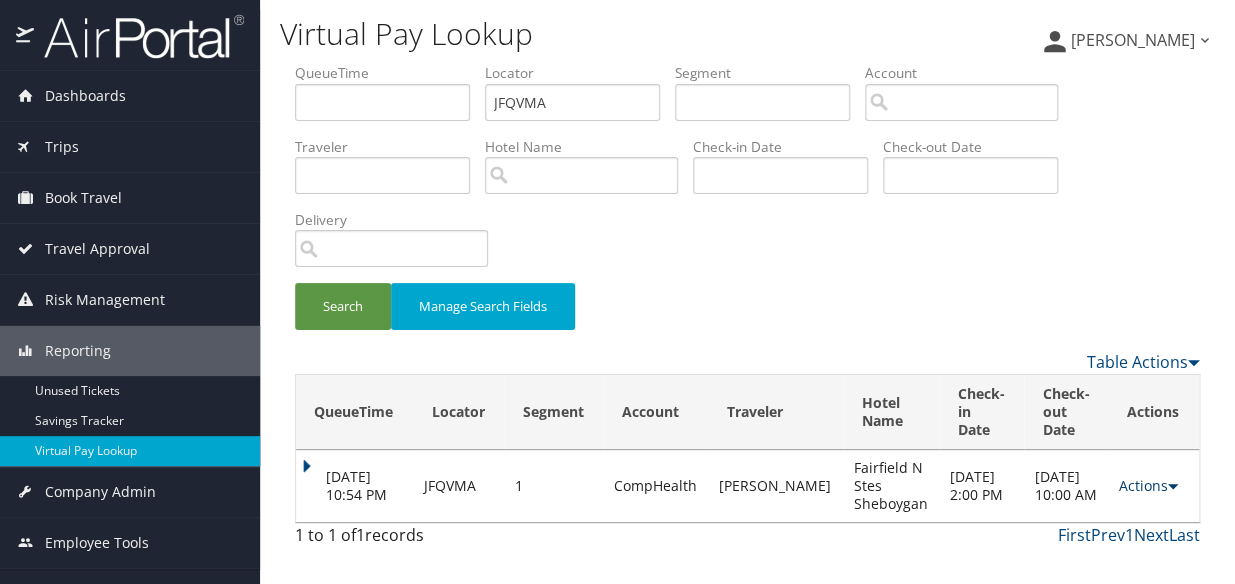 click on "Actions" at bounding box center (1148, 485) 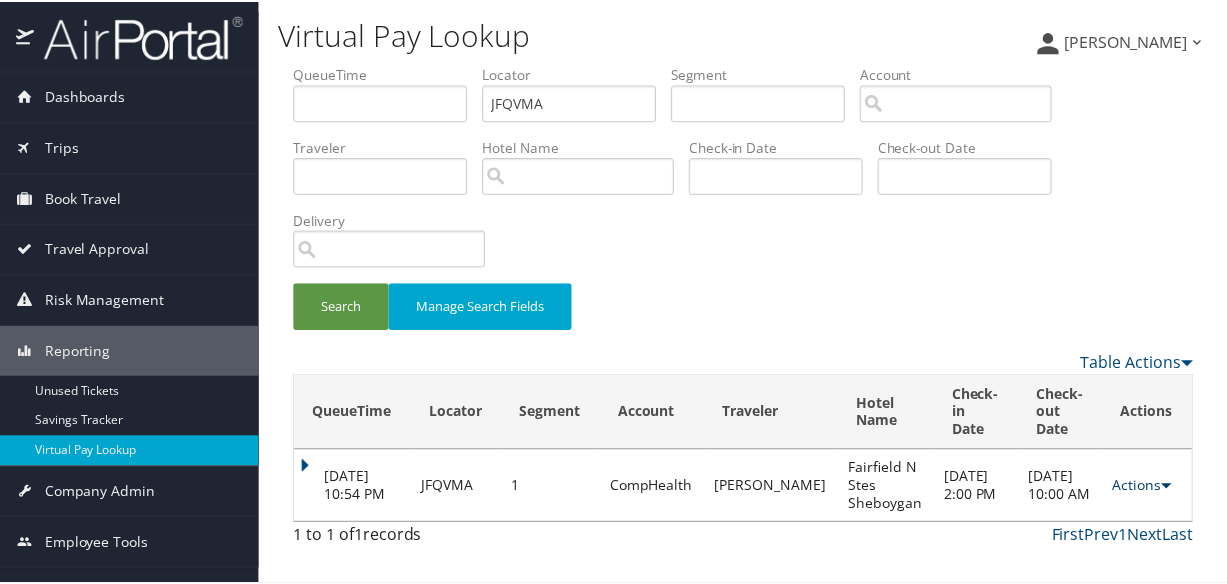 scroll, scrollTop: 52, scrollLeft: 0, axis: vertical 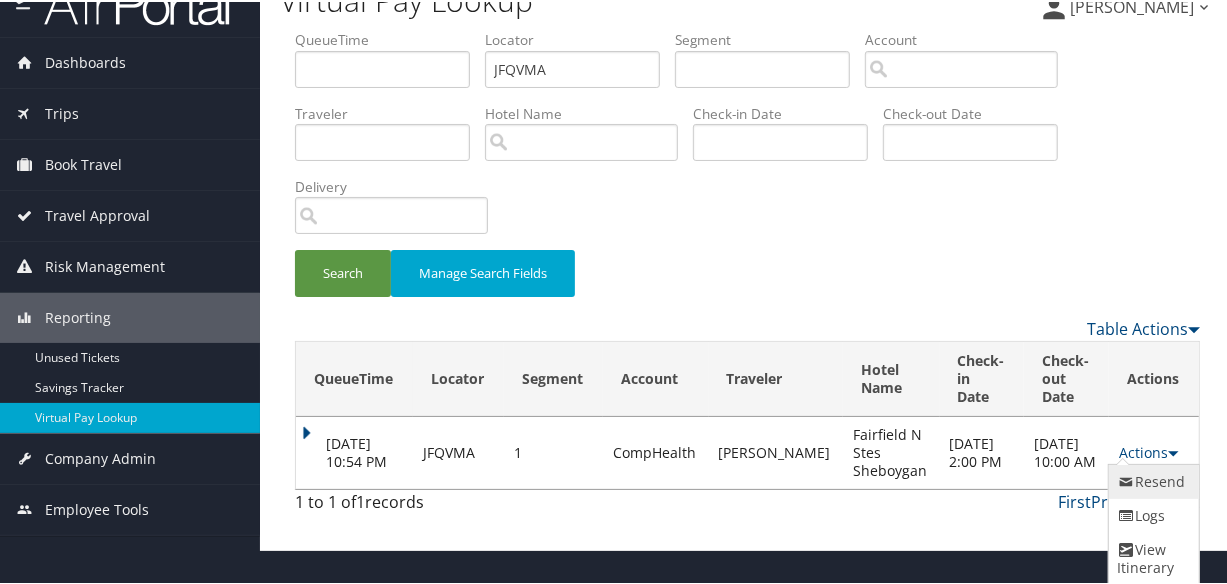 click at bounding box center (1126, 480) 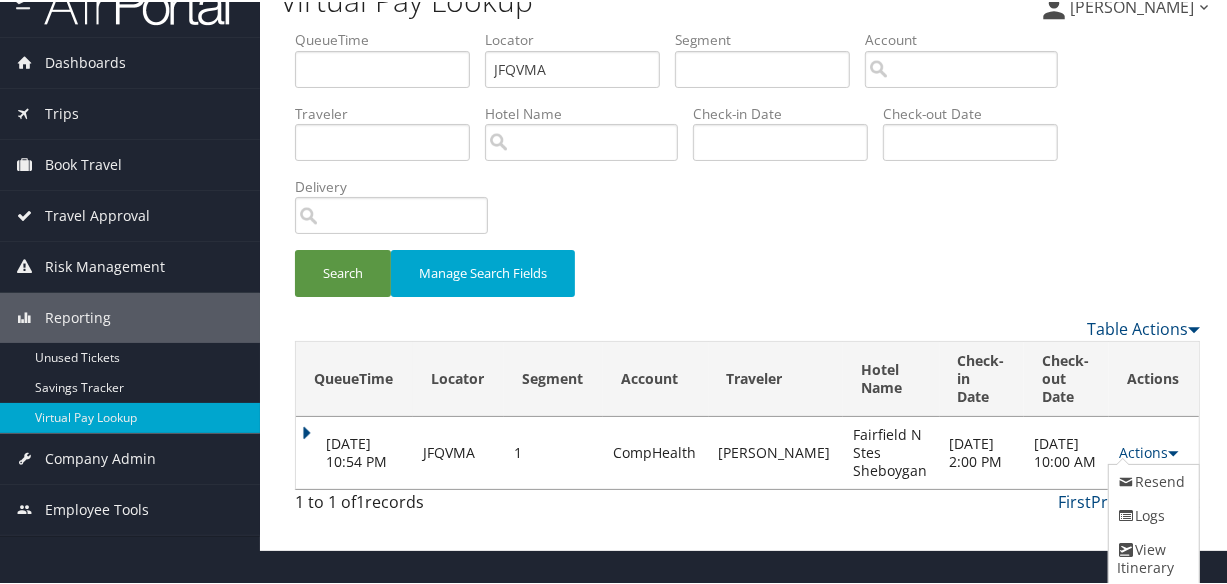 scroll, scrollTop: 0, scrollLeft: 0, axis: both 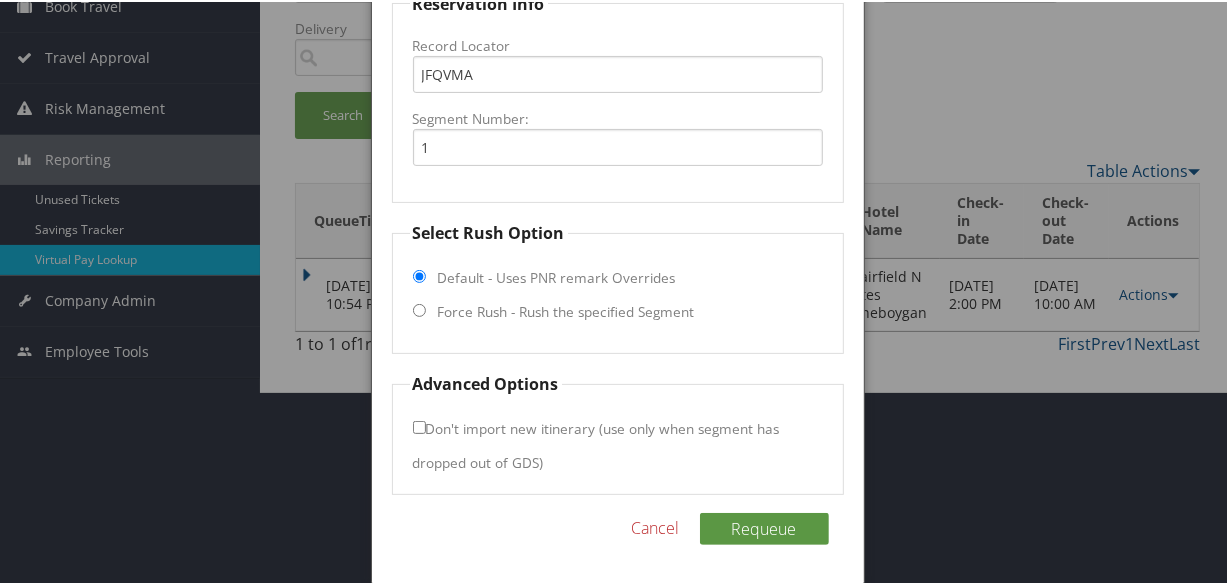 click on "Force Rush - Rush the specified Segment" at bounding box center (566, 310) 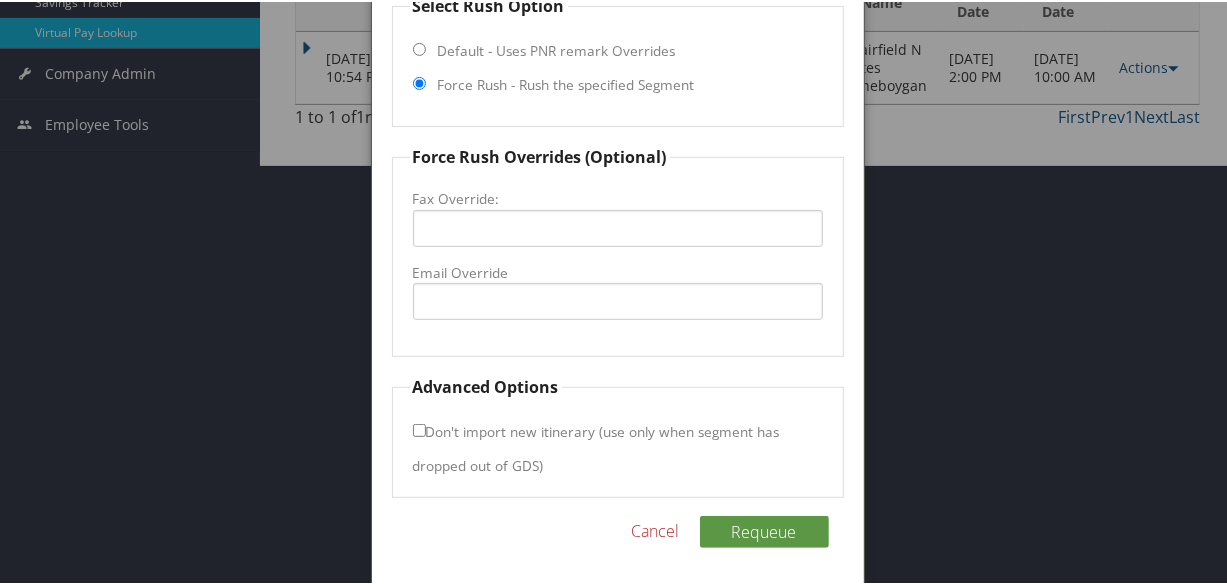 scroll, scrollTop: 423, scrollLeft: 0, axis: vertical 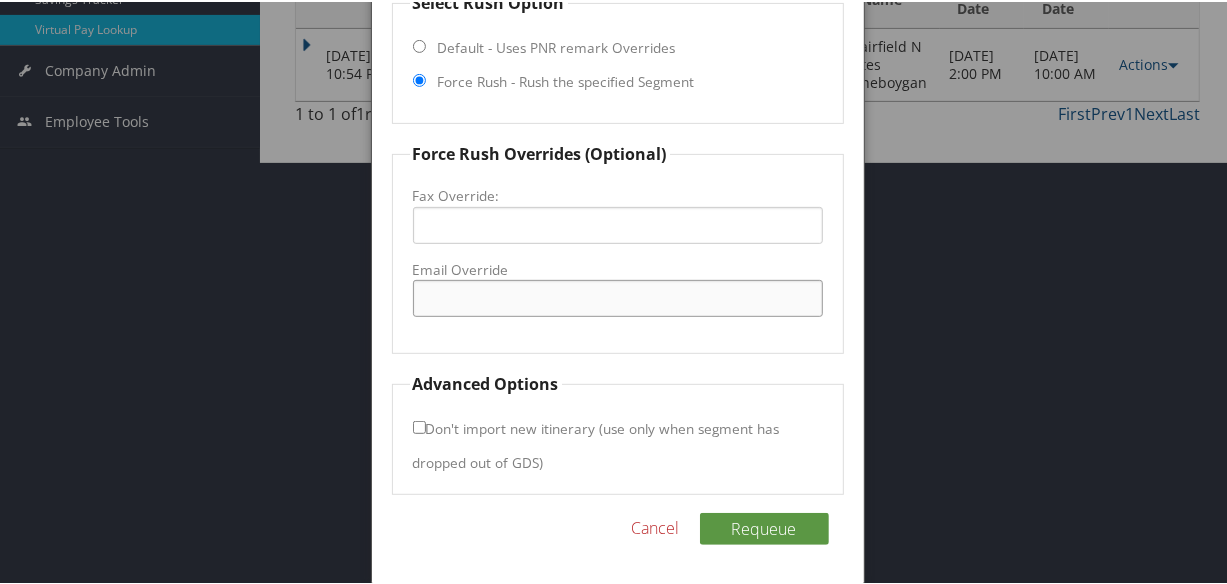 click on "Email Override" at bounding box center [618, 296] 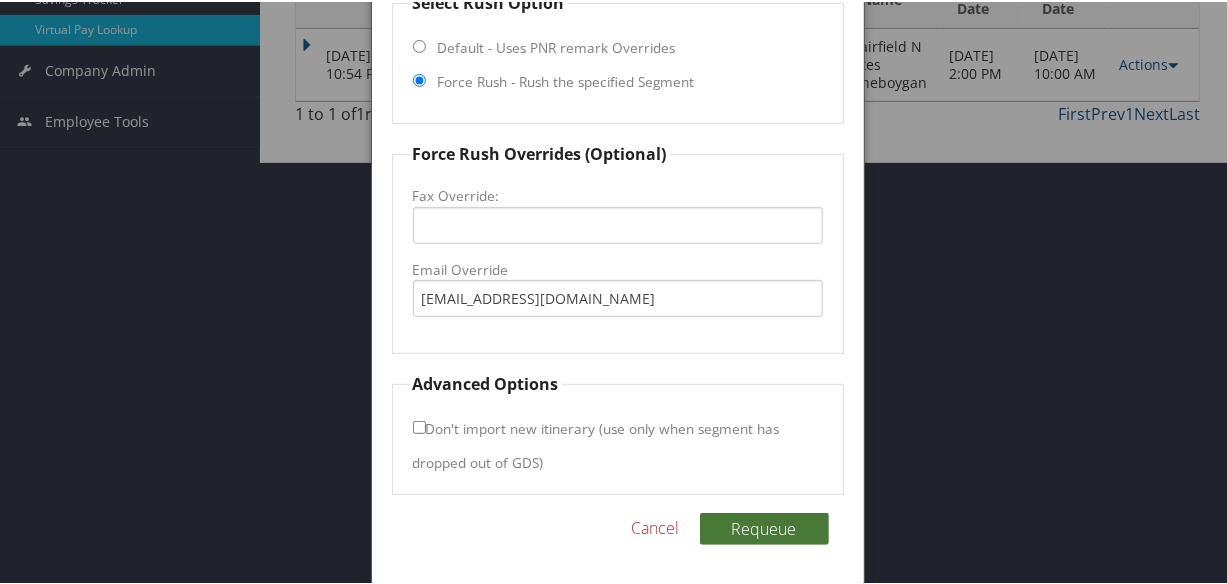 click on "Requeue" at bounding box center (764, 527) 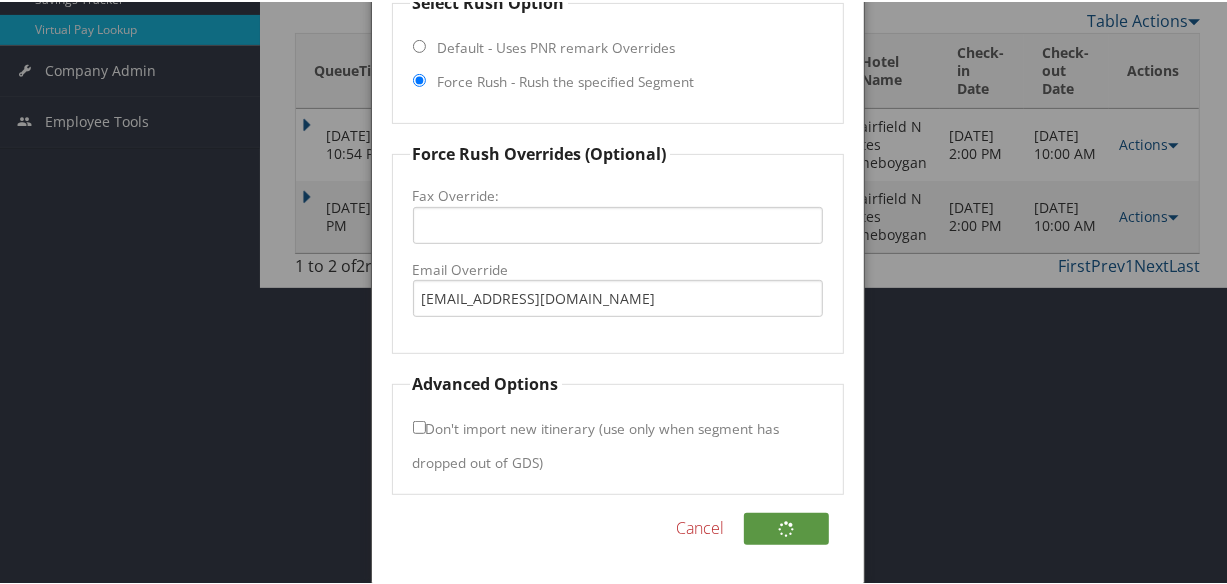 scroll, scrollTop: 124, scrollLeft: 0, axis: vertical 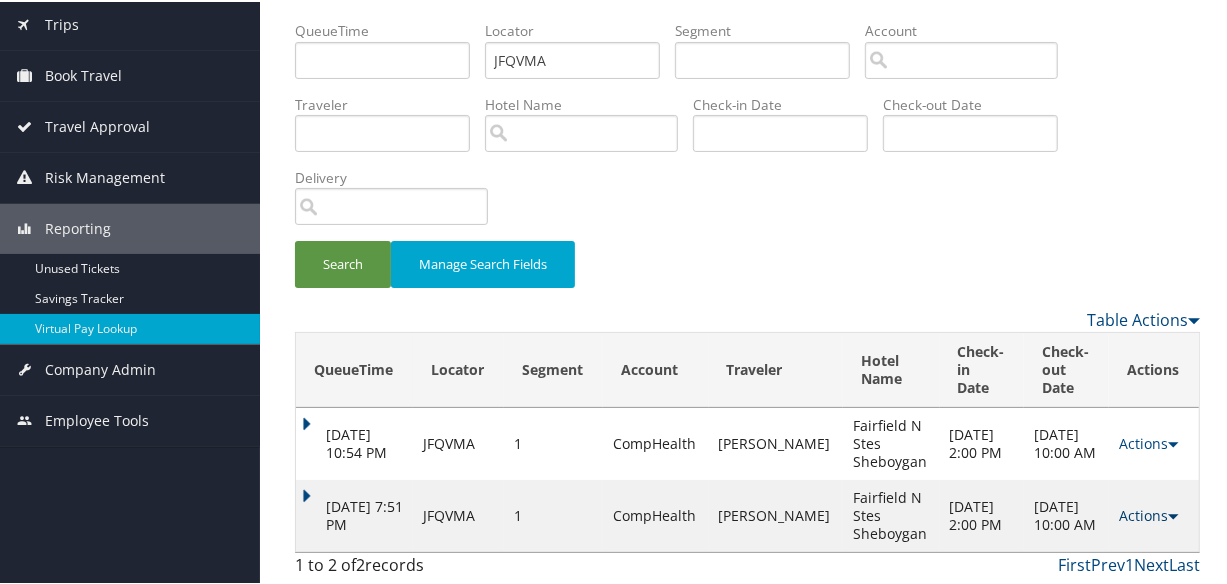 click on "Actions" at bounding box center [1148, 513] 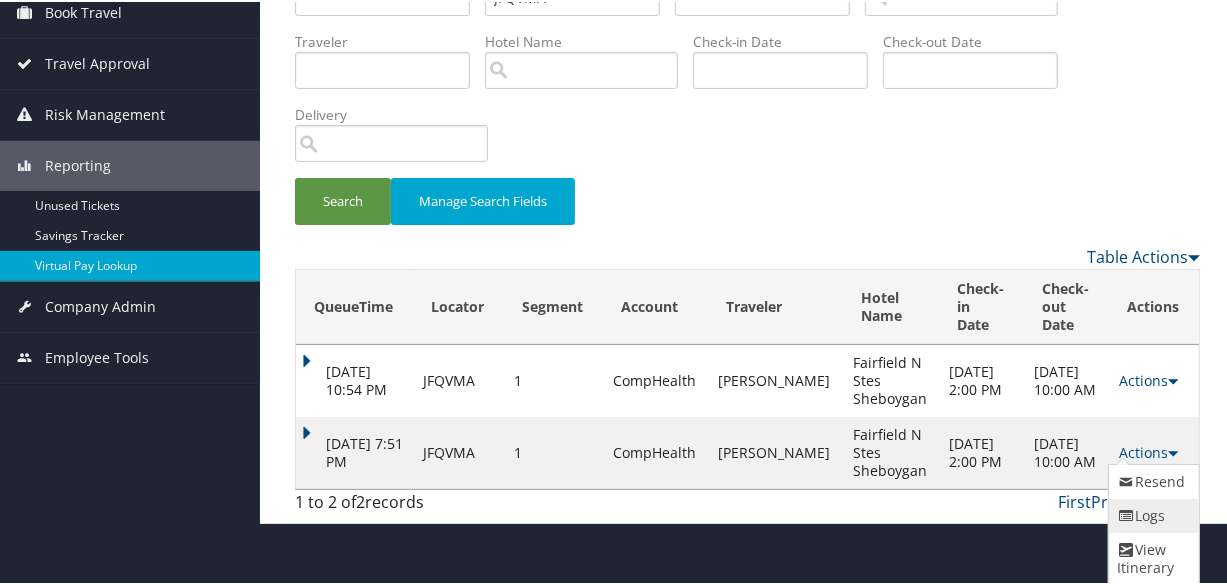 click on "Logs" at bounding box center (1151, 514) 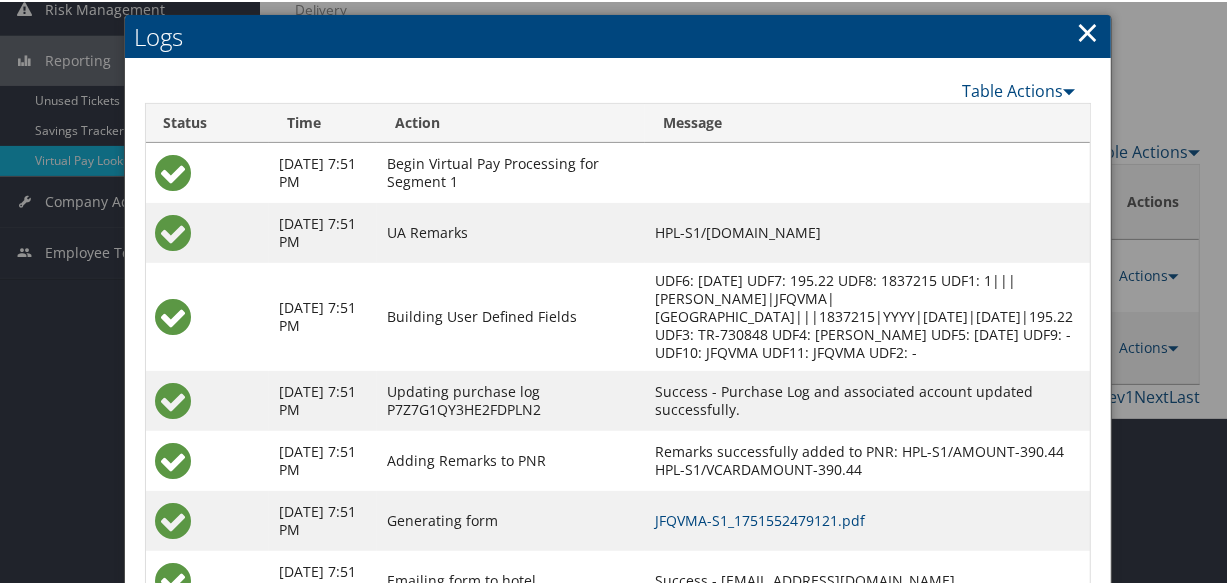 scroll, scrollTop: 432, scrollLeft: 0, axis: vertical 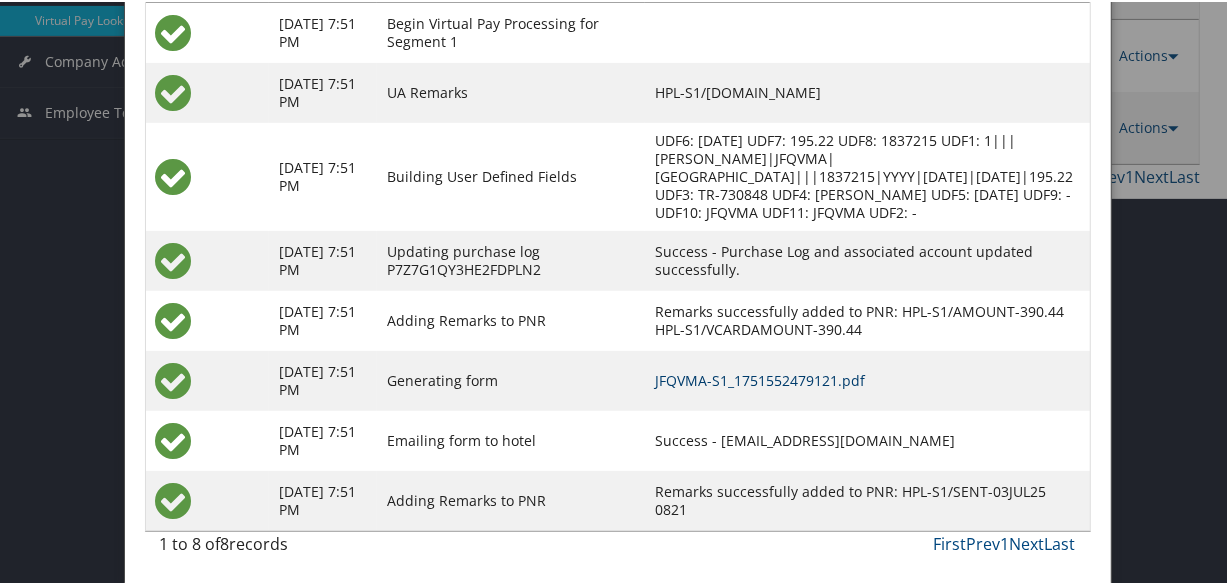 click on "JFQVMA-S1_1751552479121.pdf" at bounding box center (760, 378) 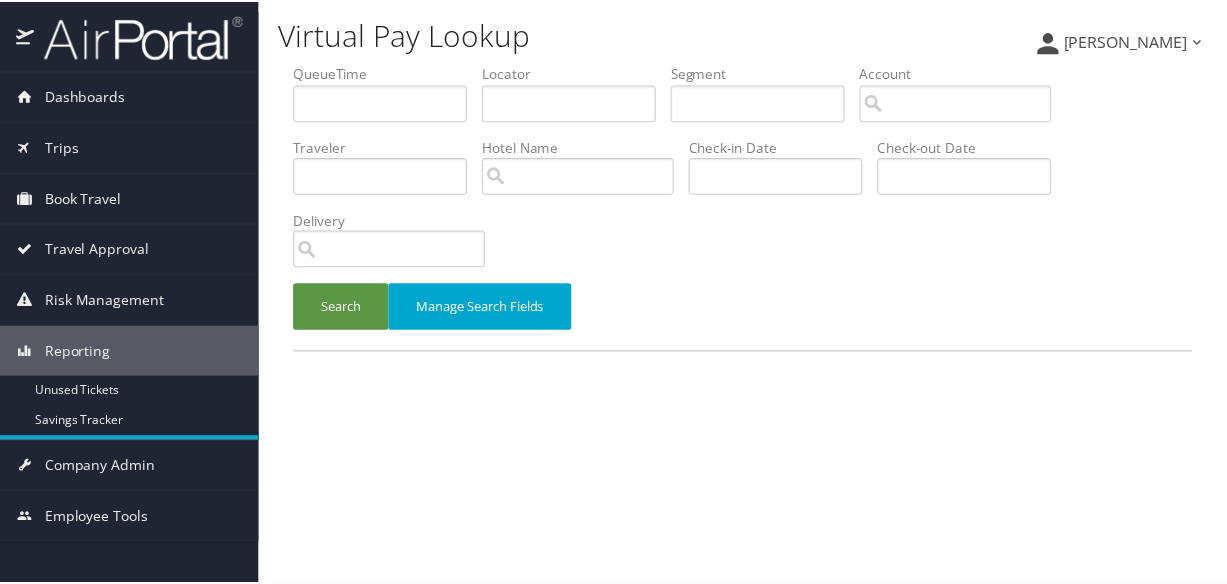 scroll, scrollTop: 0, scrollLeft: 0, axis: both 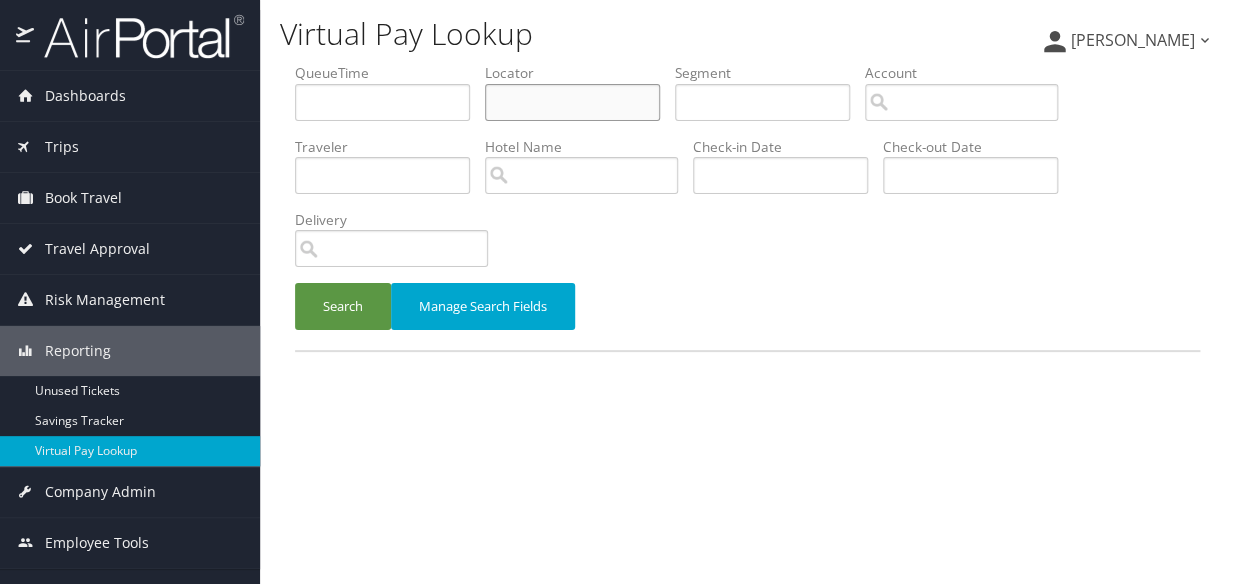 click at bounding box center [572, 102] 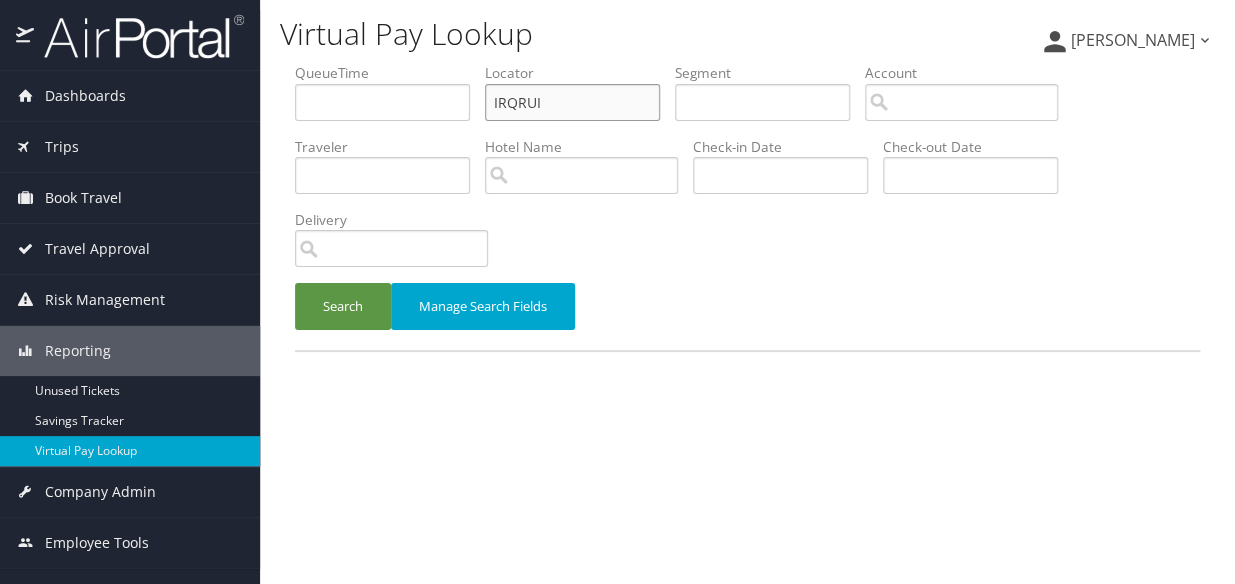 click on "IRQRUI" at bounding box center [572, 102] 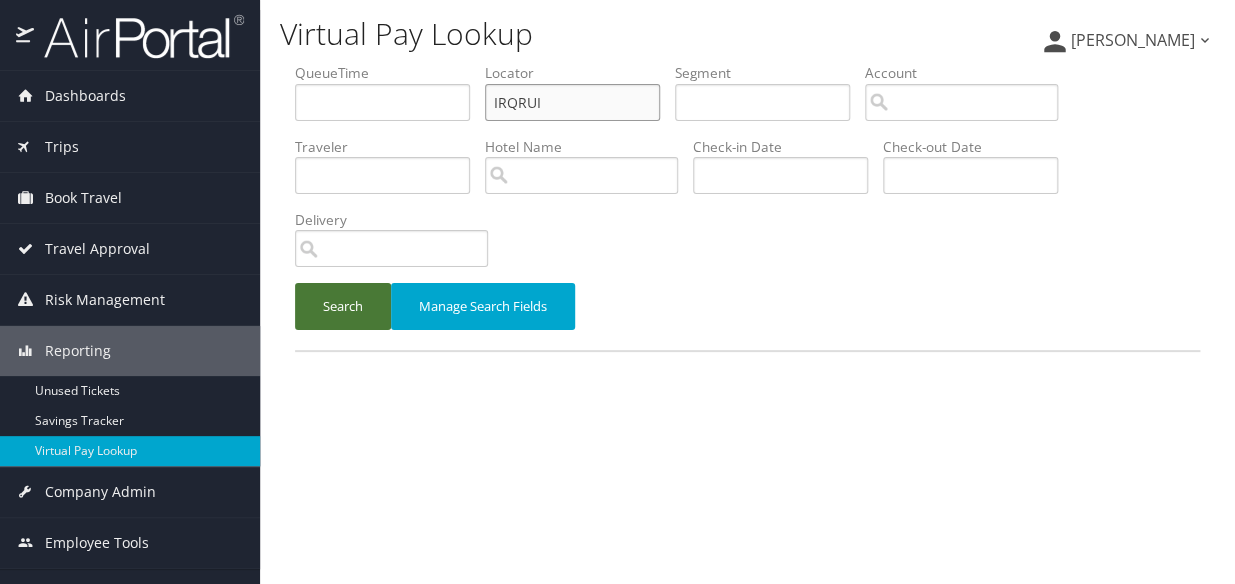 type on "IRQRUI" 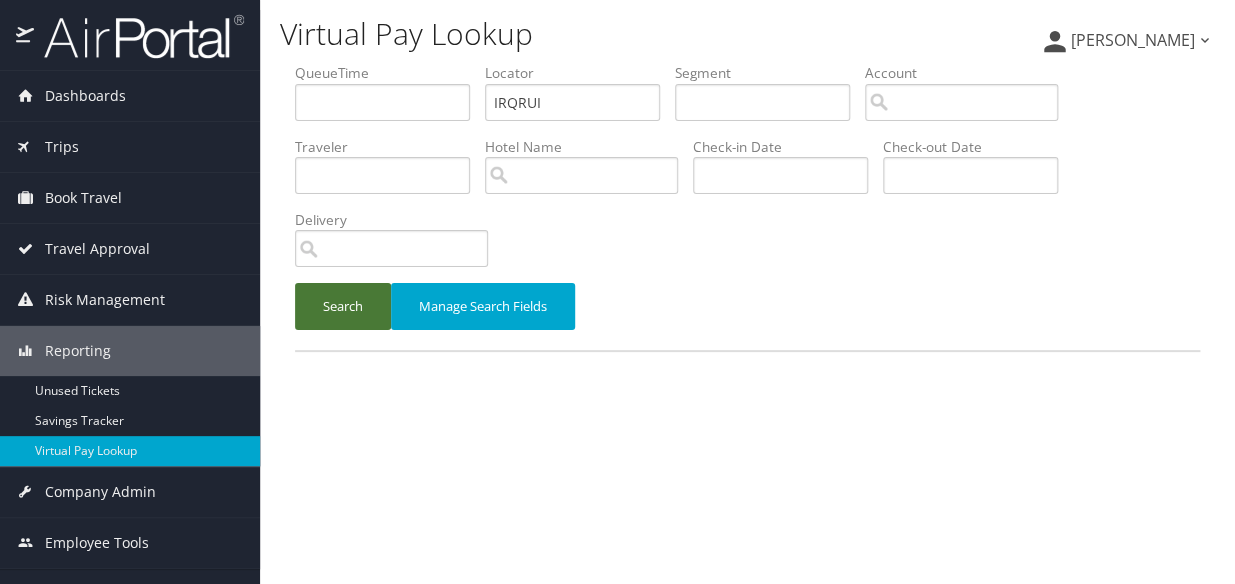 click on "Search" at bounding box center [343, 306] 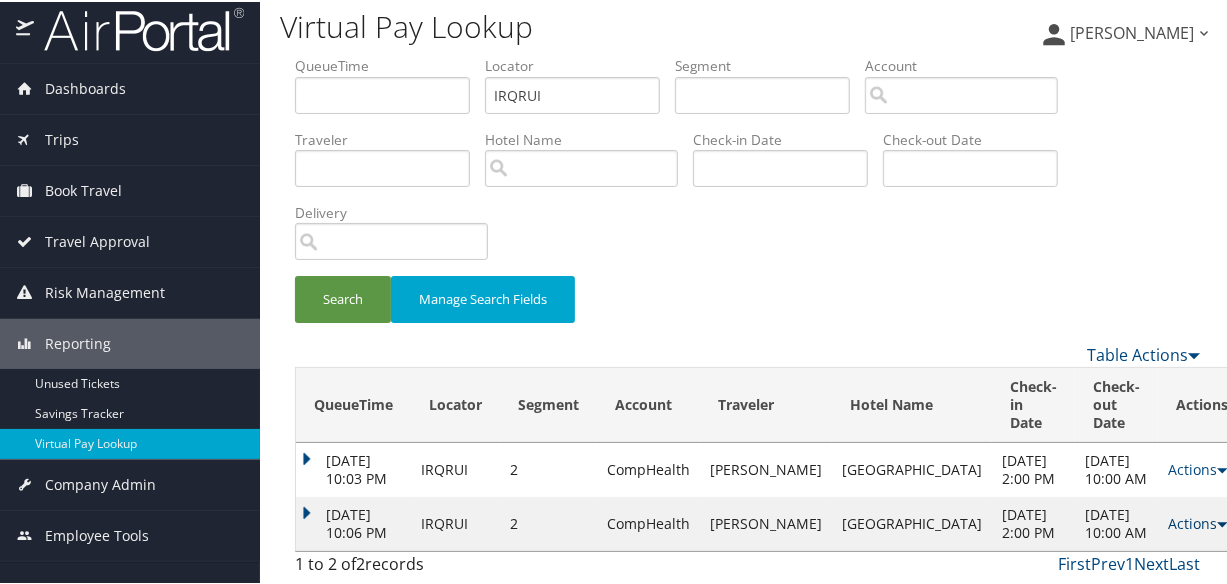 click on "Actions" at bounding box center [1197, 521] 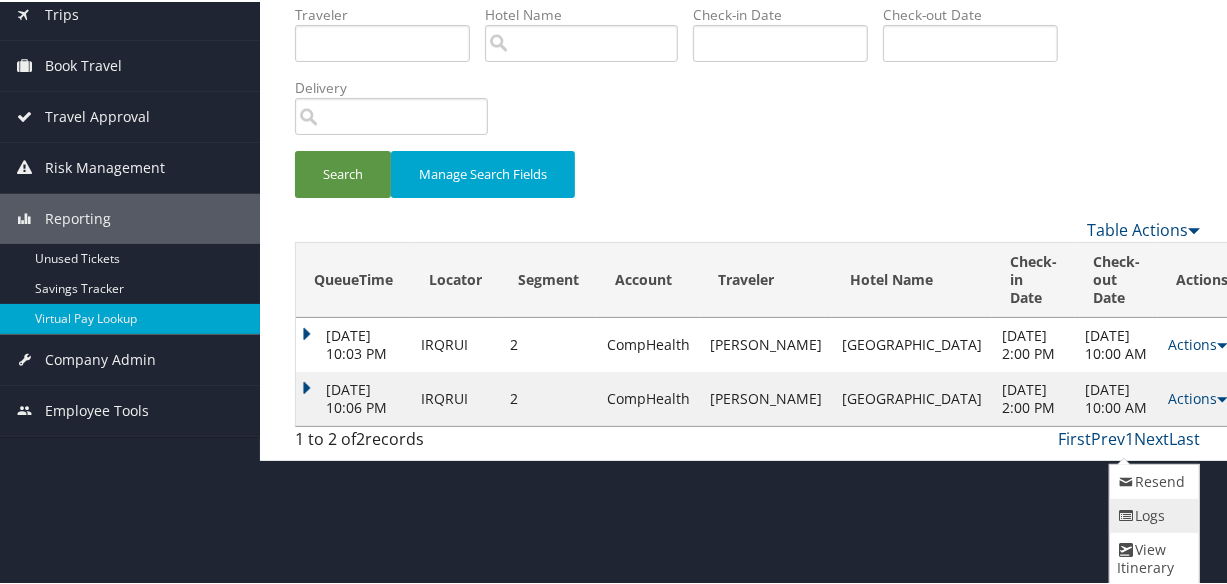 click on "Logs" at bounding box center [1152, 514] 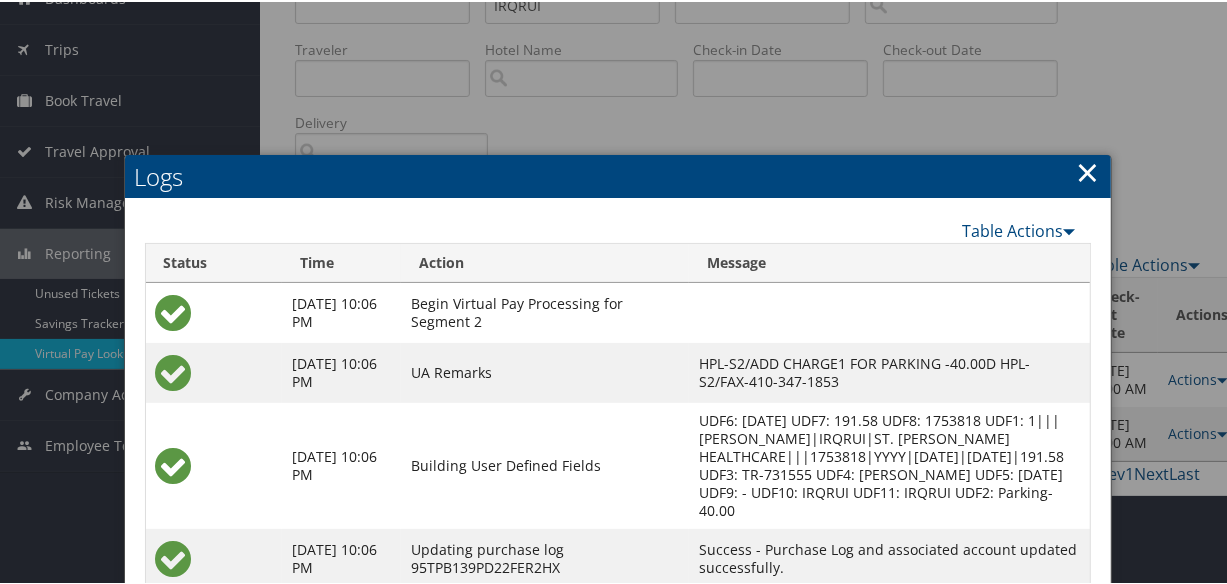 scroll, scrollTop: 0, scrollLeft: 0, axis: both 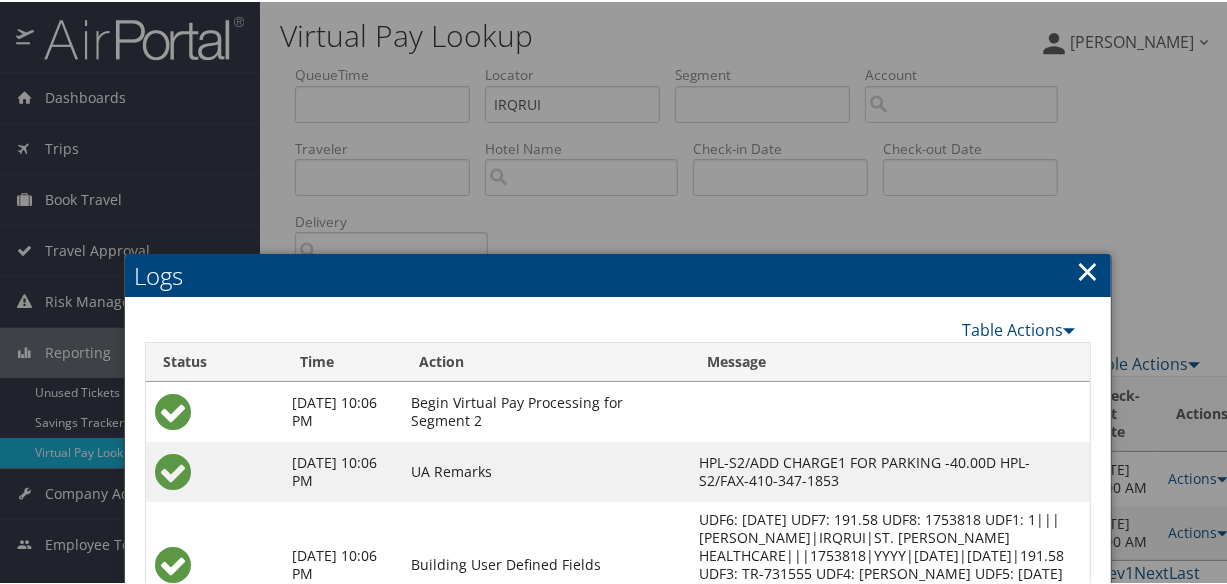 click on "×" at bounding box center [1088, 269] 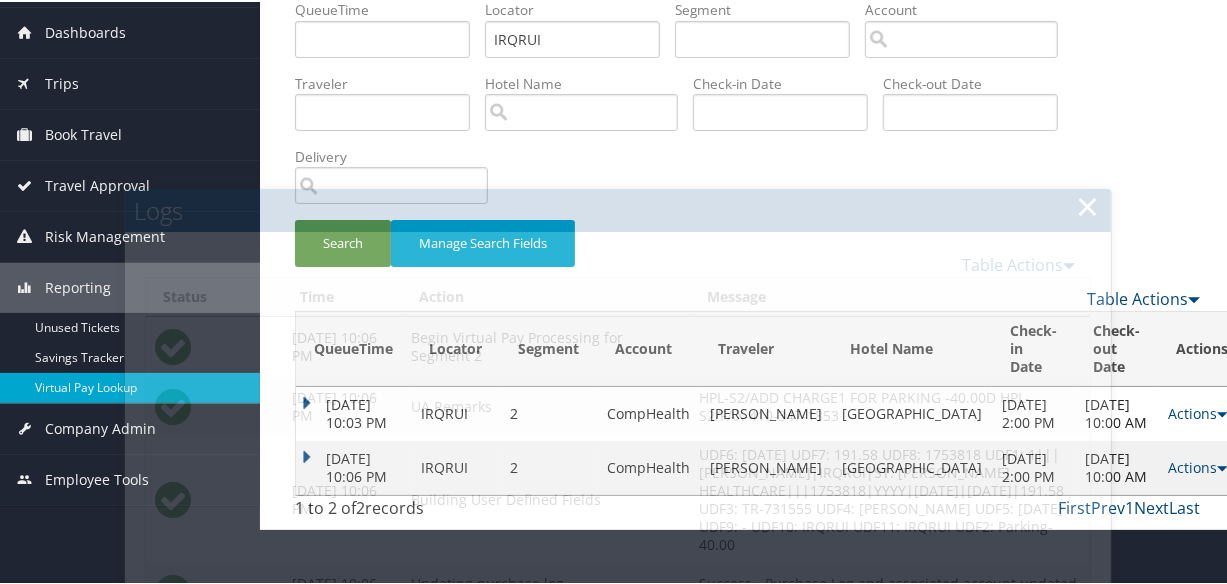 scroll, scrollTop: 80, scrollLeft: 0, axis: vertical 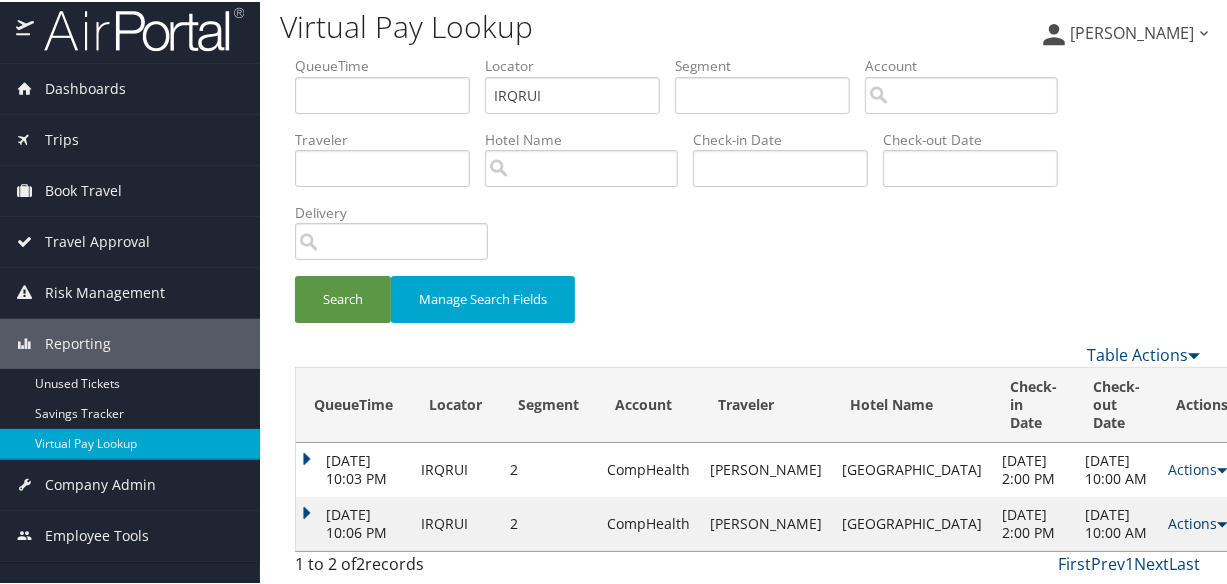 click on "Actions" at bounding box center (1197, 521) 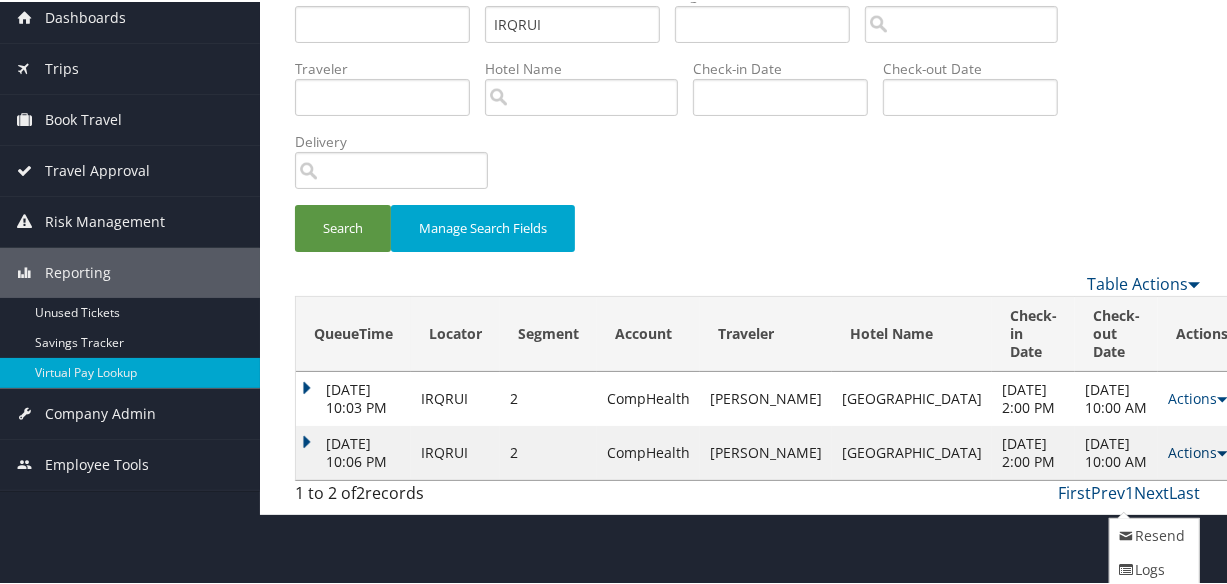 scroll, scrollTop: 151, scrollLeft: 0, axis: vertical 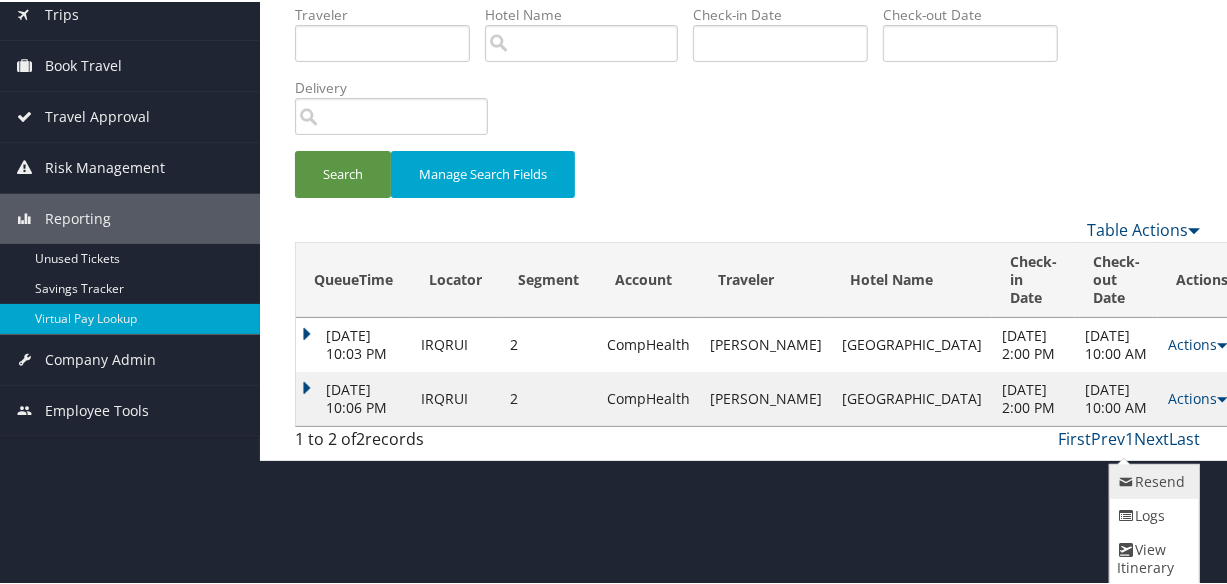 click on "Resend" at bounding box center (1152, 480) 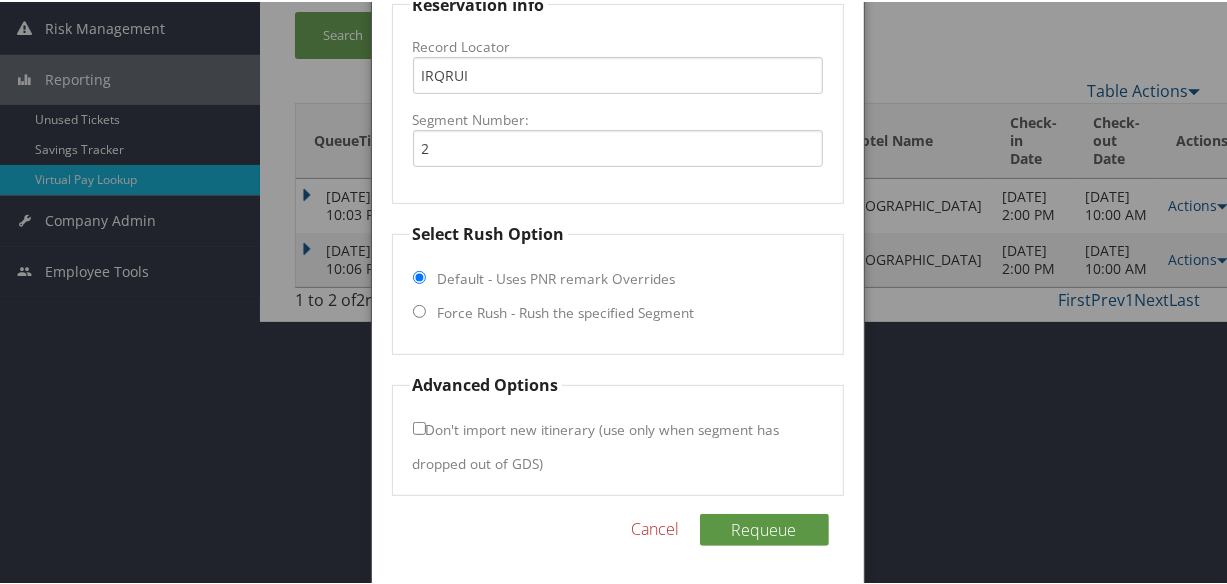 scroll, scrollTop: 274, scrollLeft: 0, axis: vertical 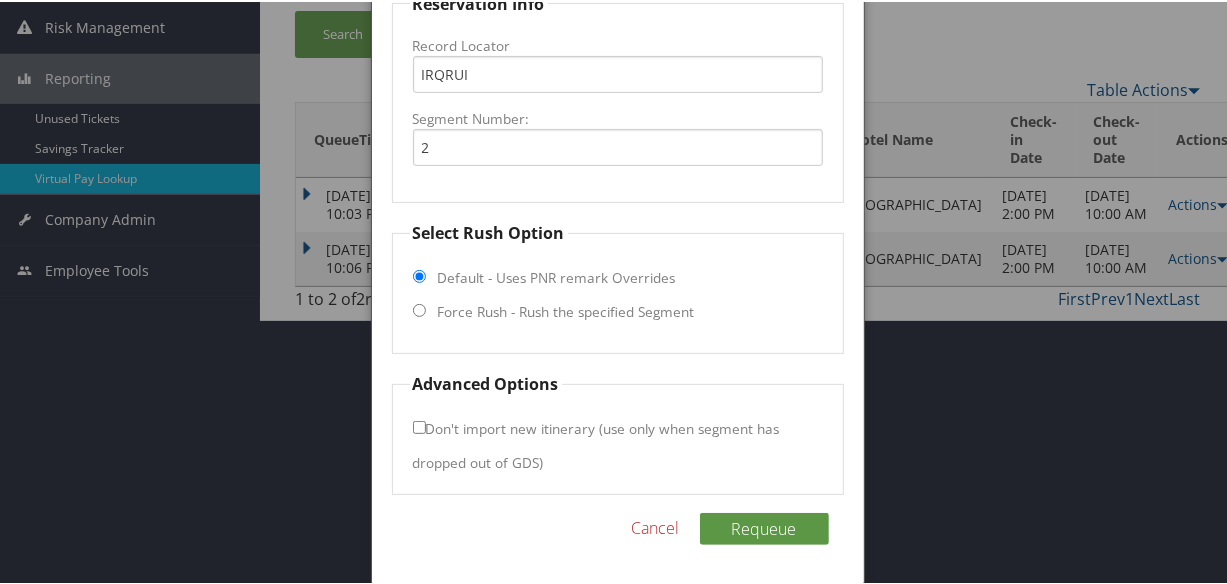 click on "Select Rush Option
Default - Uses PNR remark Overrides
Force Rush - Rush the specified Segment" at bounding box center [618, 285] 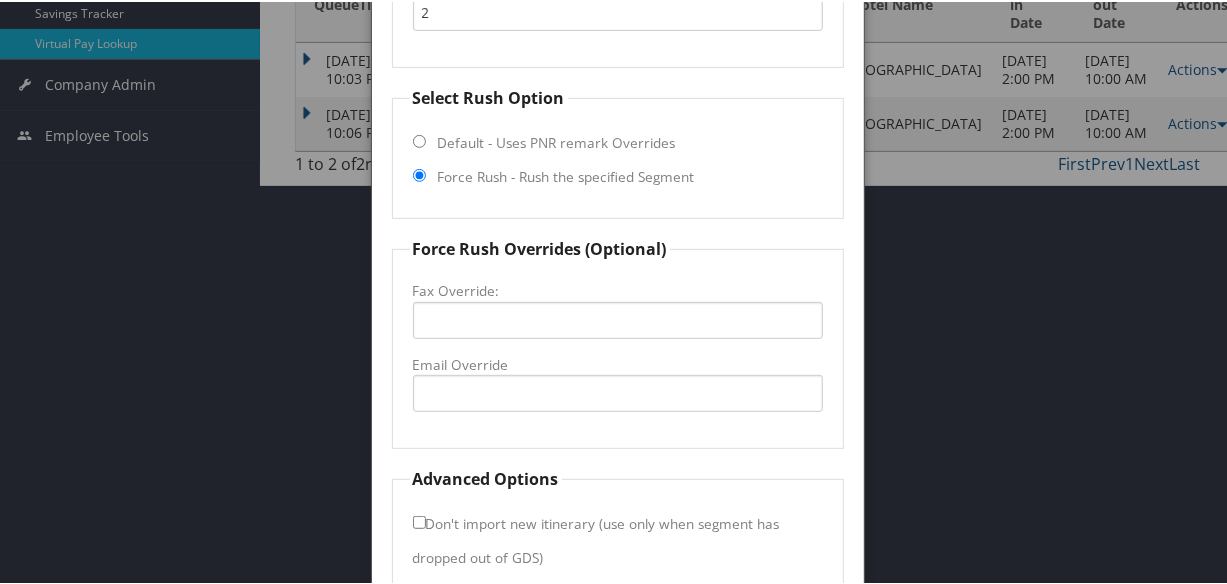 scroll, scrollTop: 504, scrollLeft: 0, axis: vertical 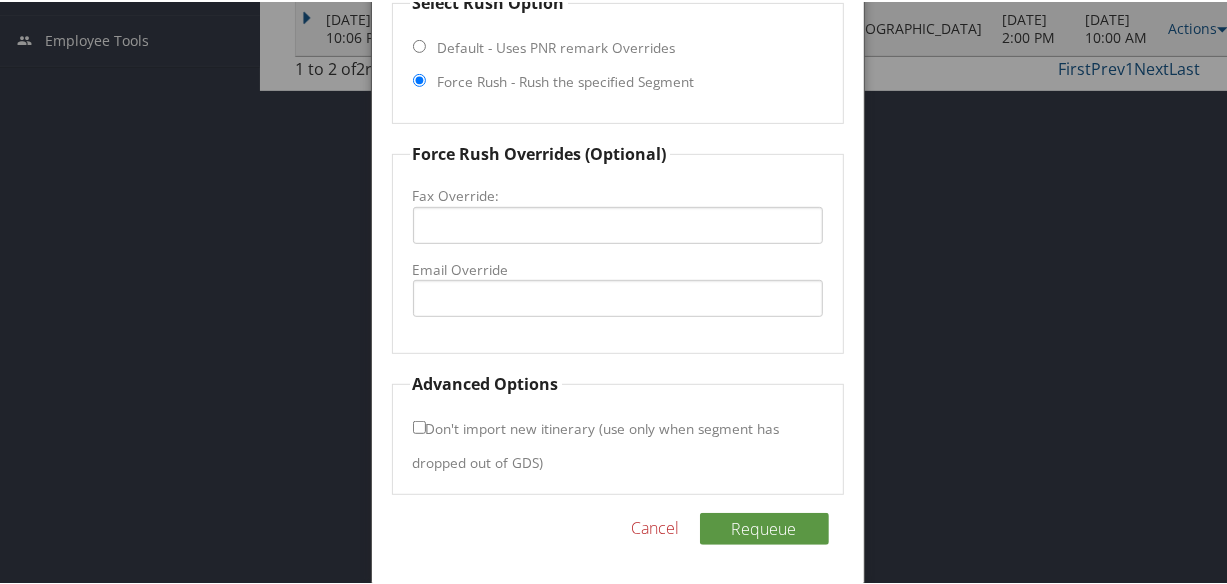 click on "Email Override" at bounding box center [618, 268] 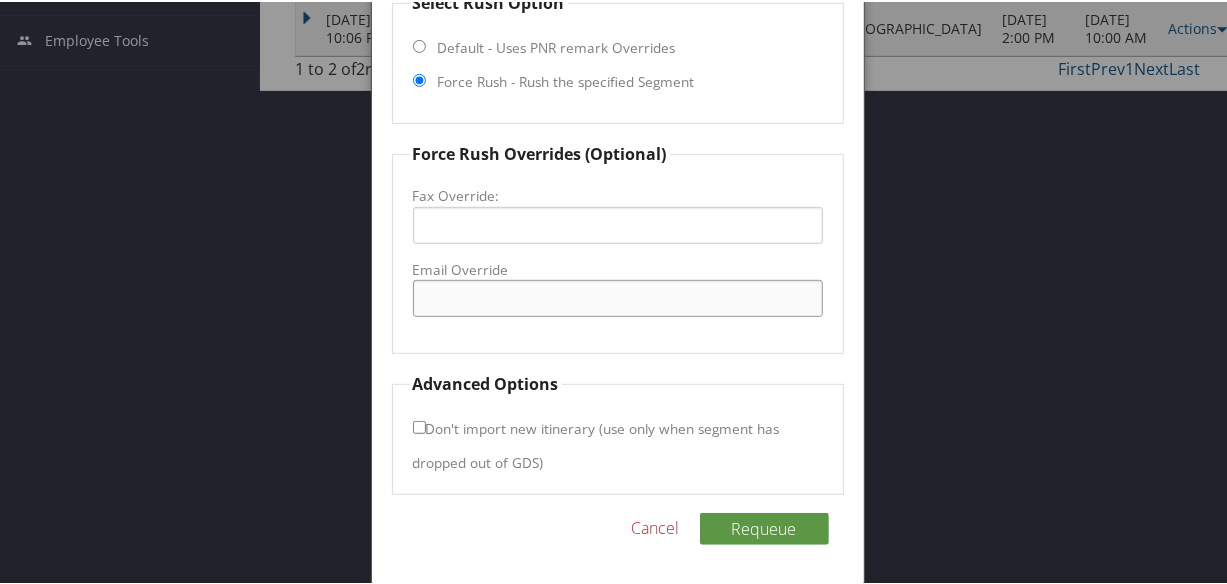 click on "Email Override" at bounding box center [618, 296] 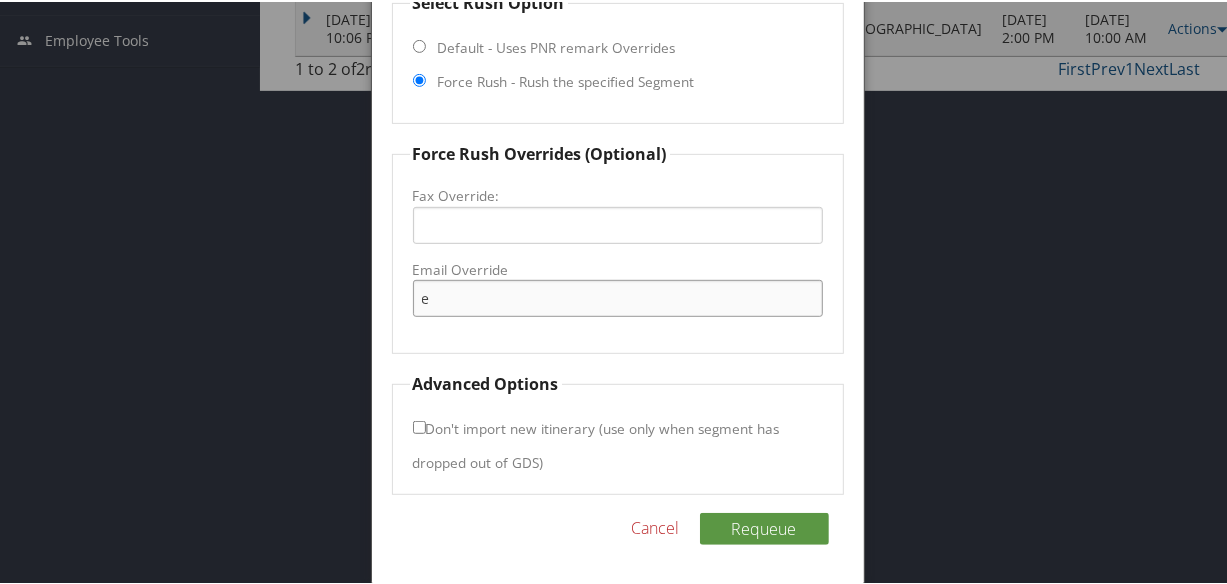 type on "[EMAIL_ADDRESS][DOMAIN_NAME]" 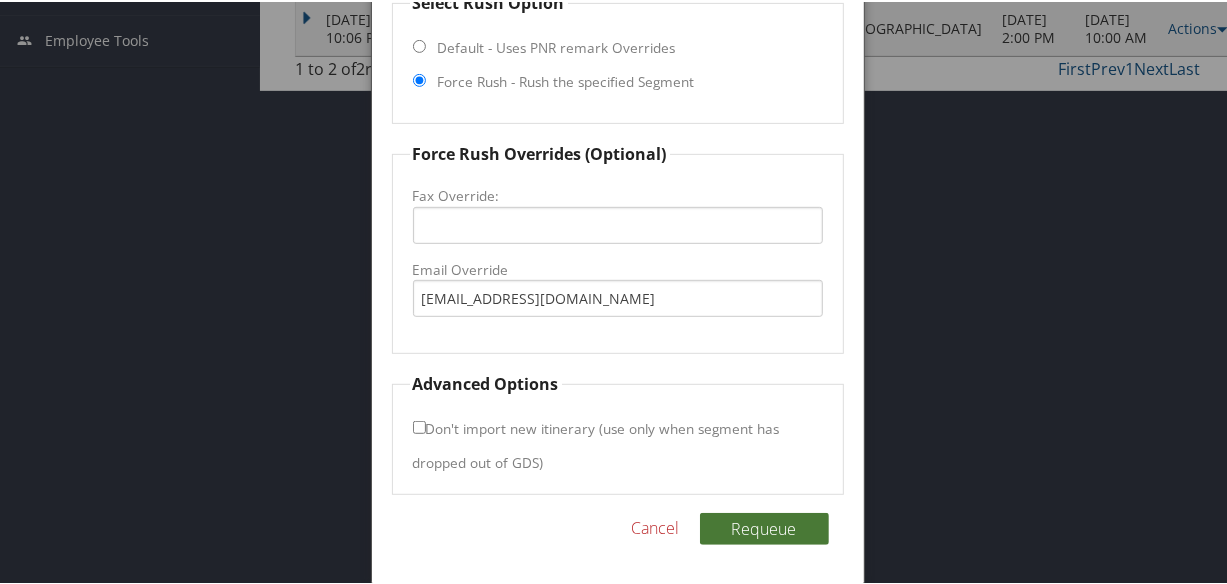 click on "Requeue" at bounding box center [764, 527] 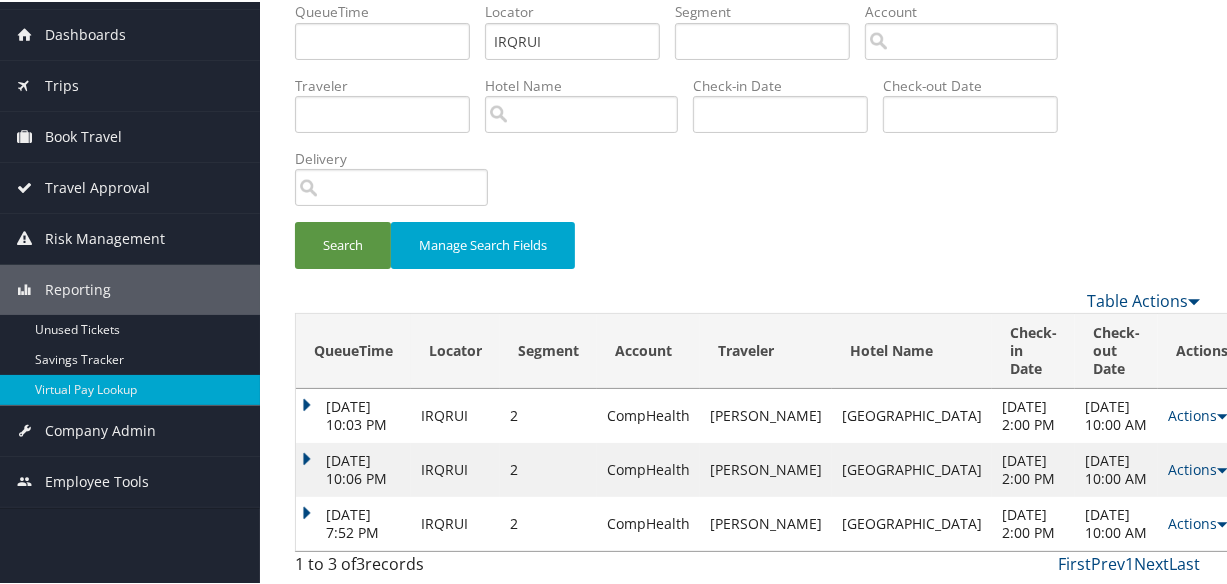 scroll, scrollTop: 170, scrollLeft: 0, axis: vertical 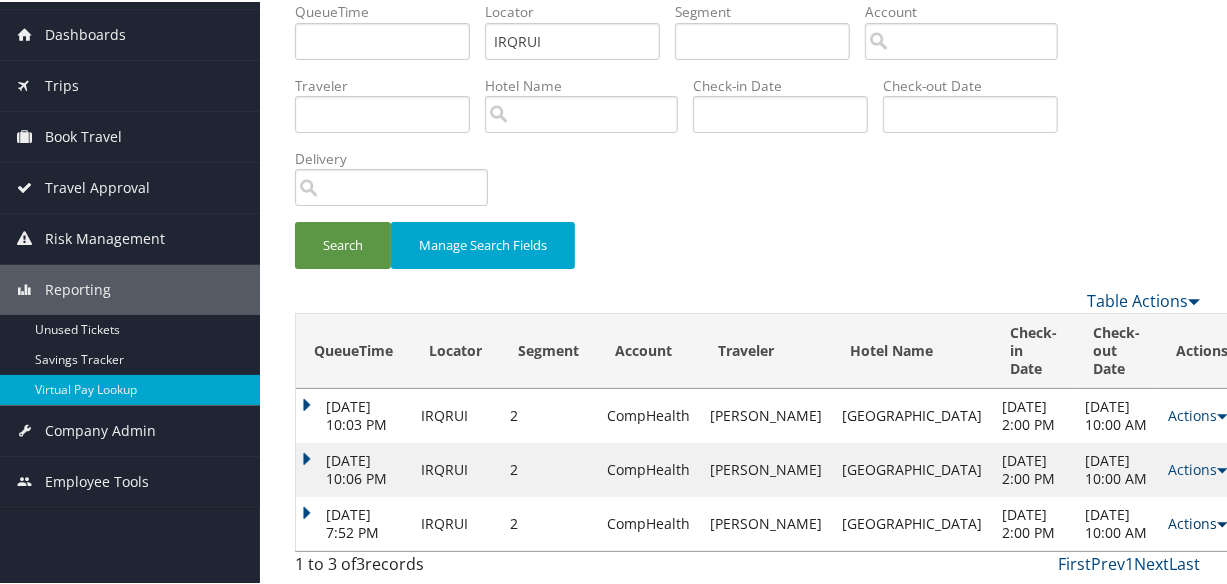 click on "Actions" at bounding box center (1197, 521) 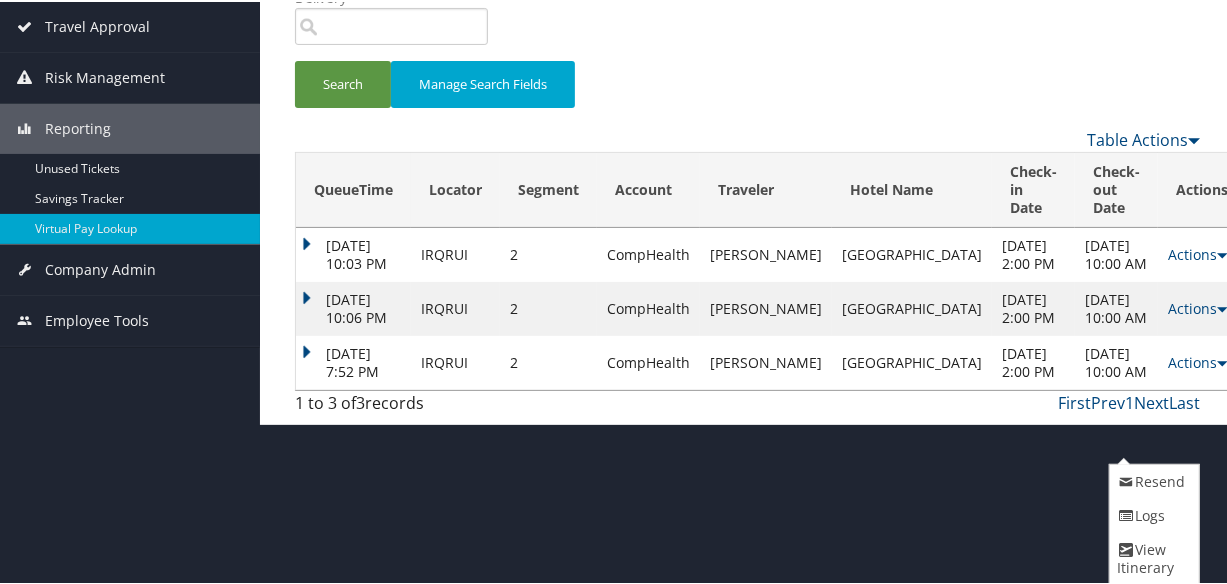 click on "Logs" at bounding box center (1152, 514) 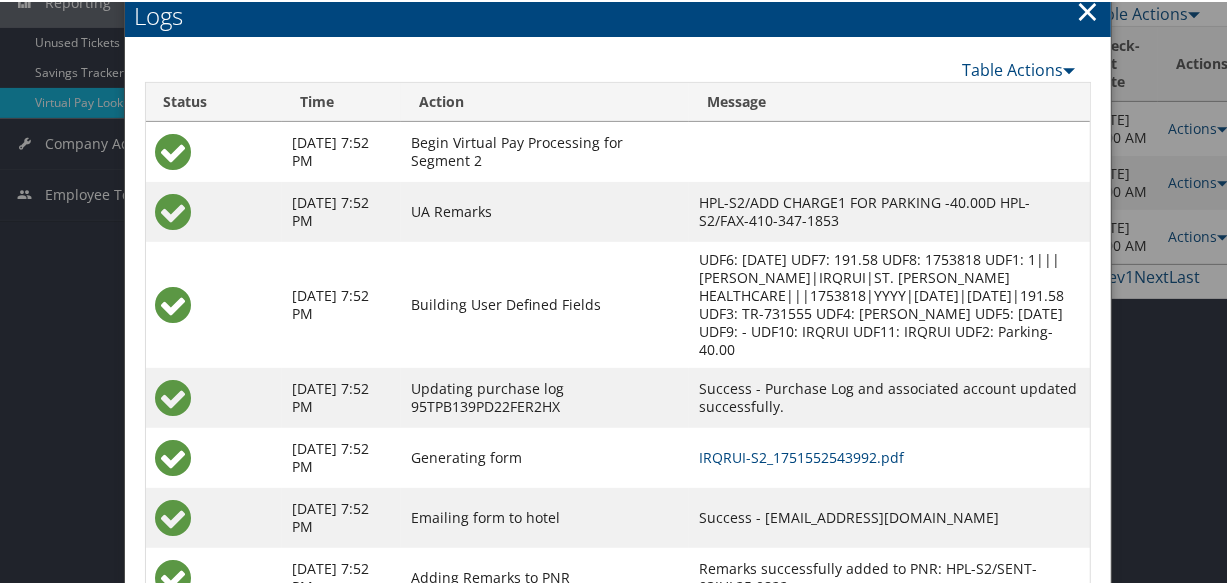 scroll, scrollTop: 428, scrollLeft: 0, axis: vertical 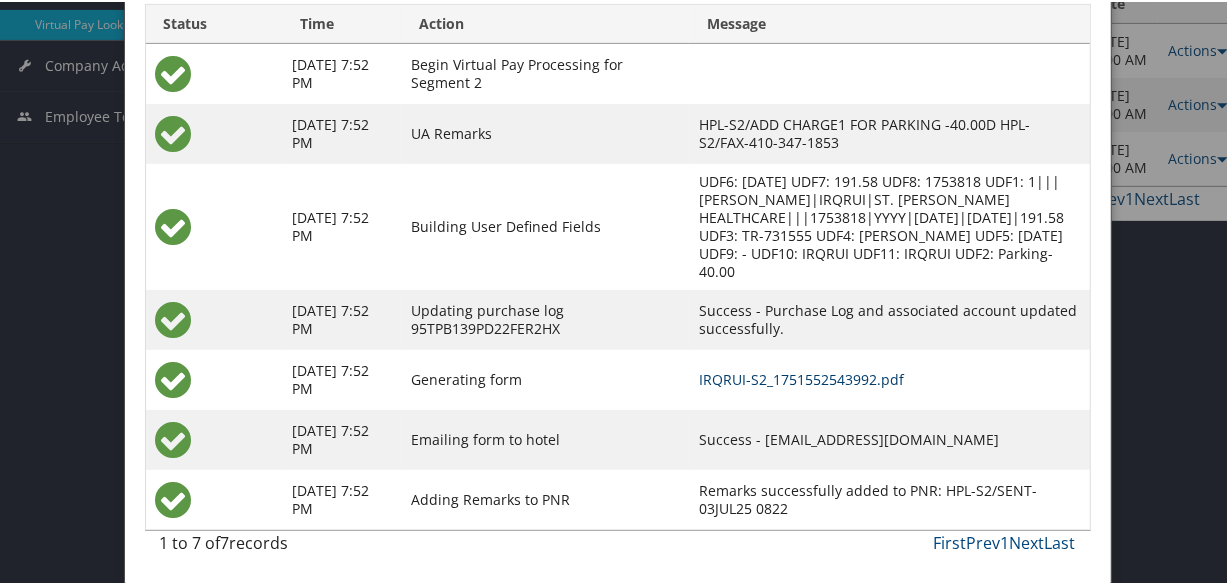 click on "IRQRUI-S2_1751552543992.pdf" at bounding box center [801, 377] 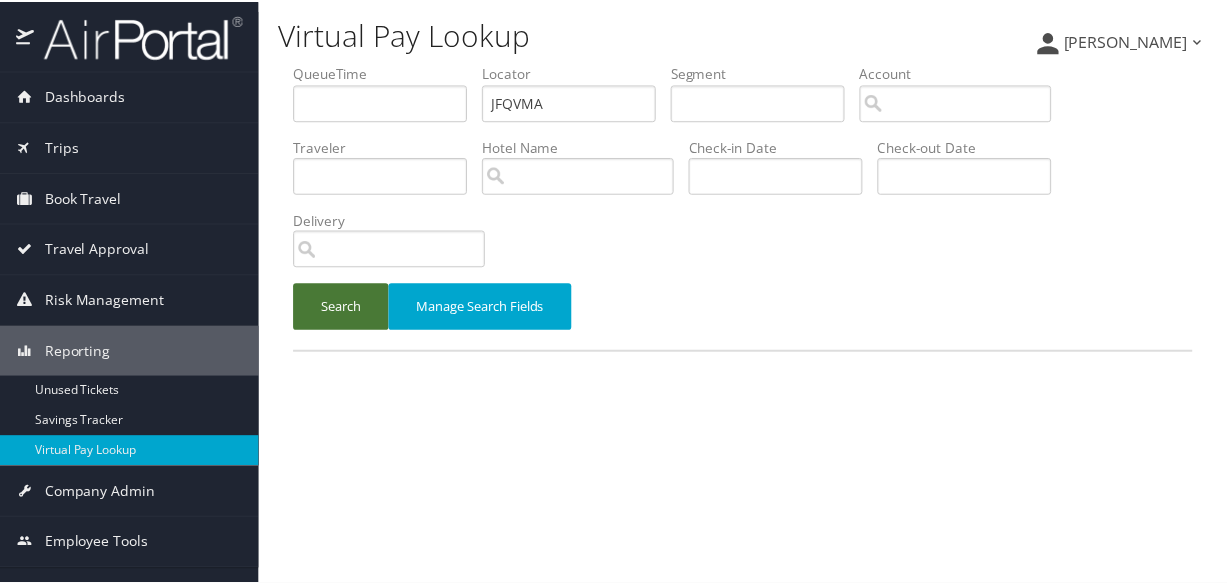 scroll, scrollTop: 0, scrollLeft: 0, axis: both 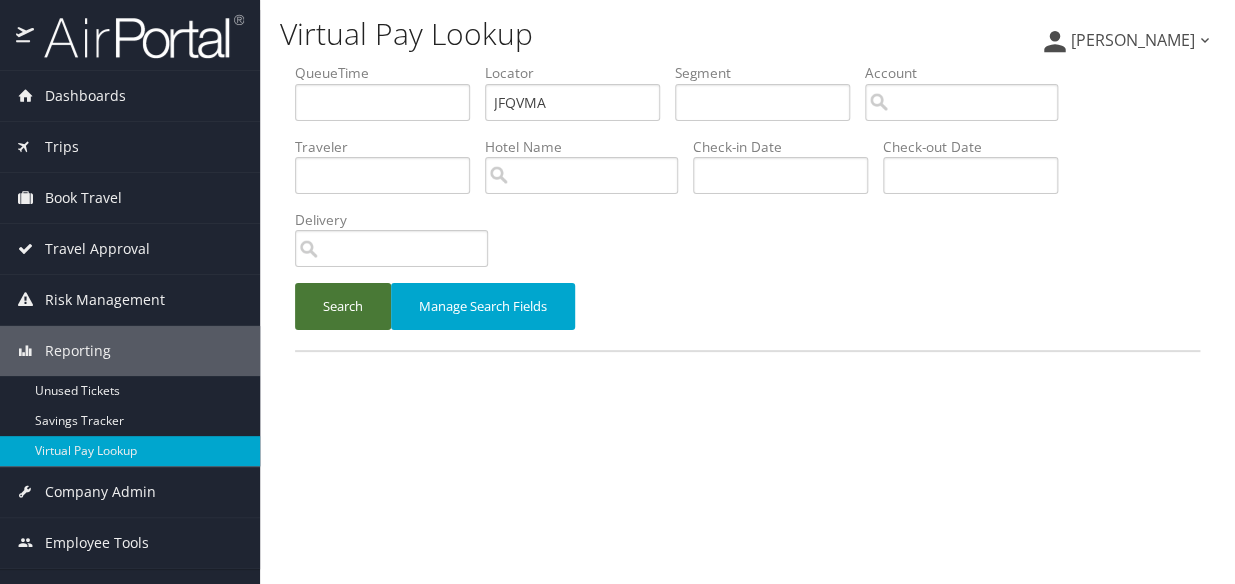 click on "Search" at bounding box center [343, 306] 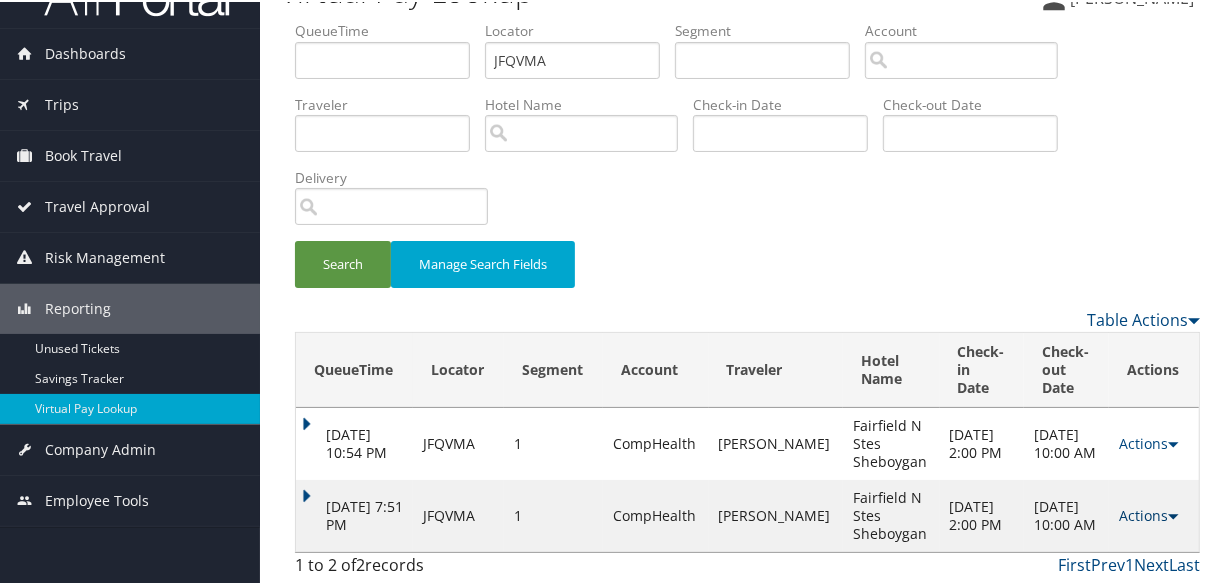 click on "Actions" at bounding box center [1148, 513] 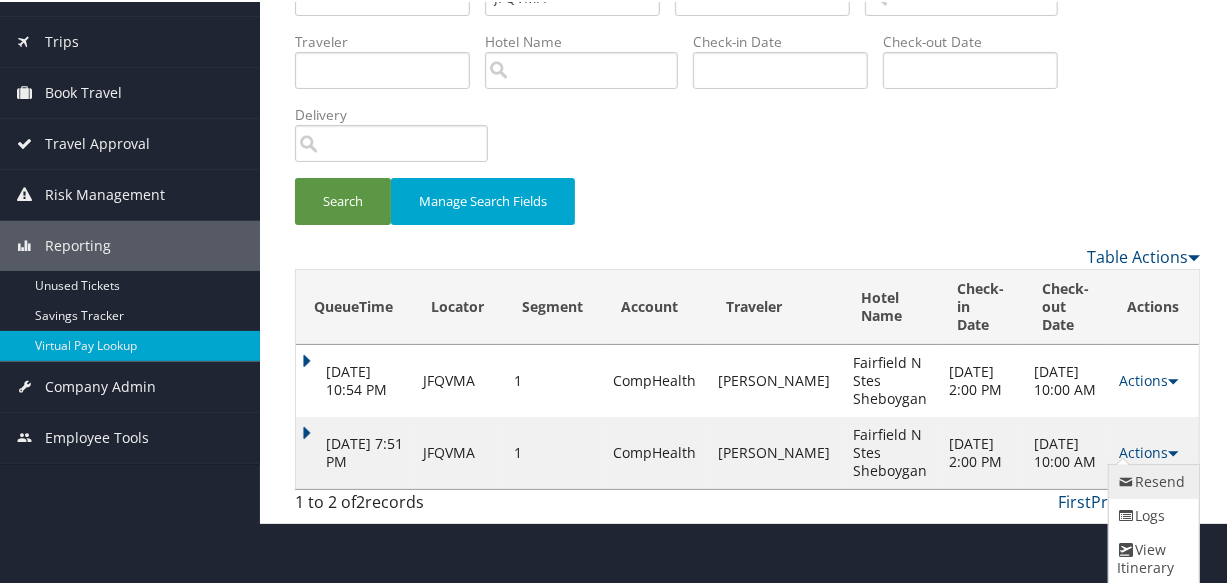 click on "Resend" at bounding box center [1151, 480] 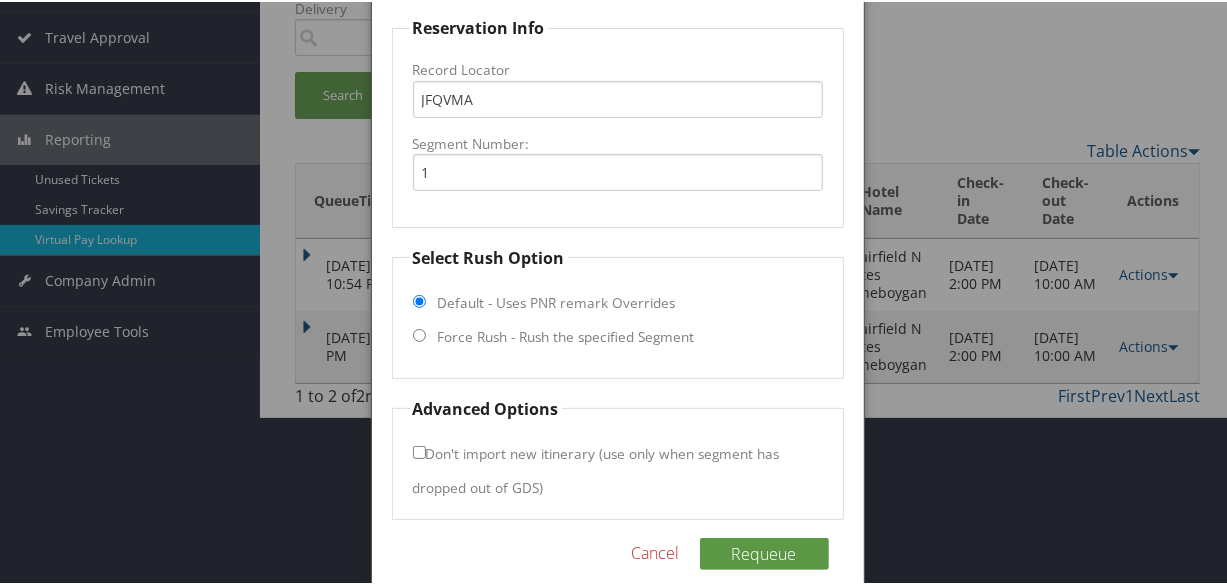 click on "Force Rush - Rush the specified Segment" at bounding box center [566, 335] 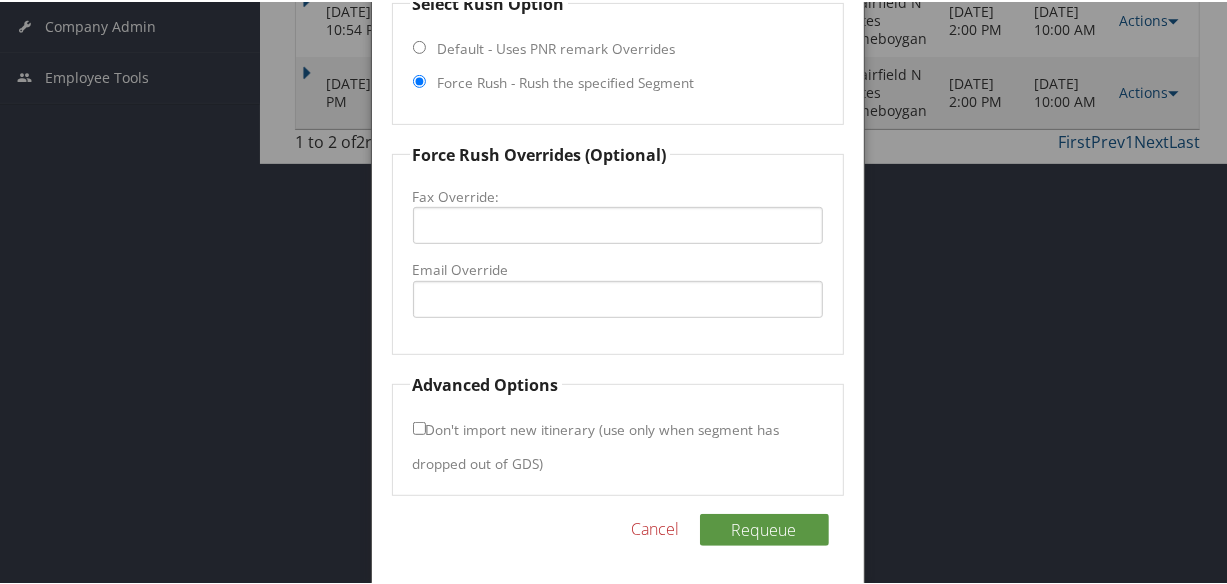 scroll, scrollTop: 468, scrollLeft: 0, axis: vertical 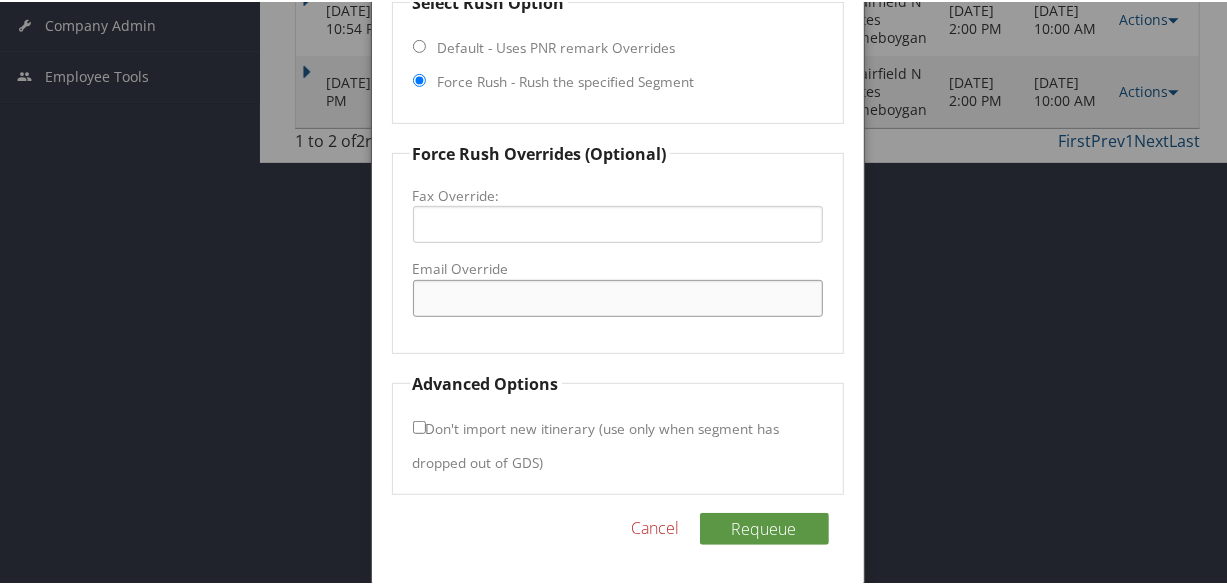 click on "Email Override" at bounding box center (618, 296) 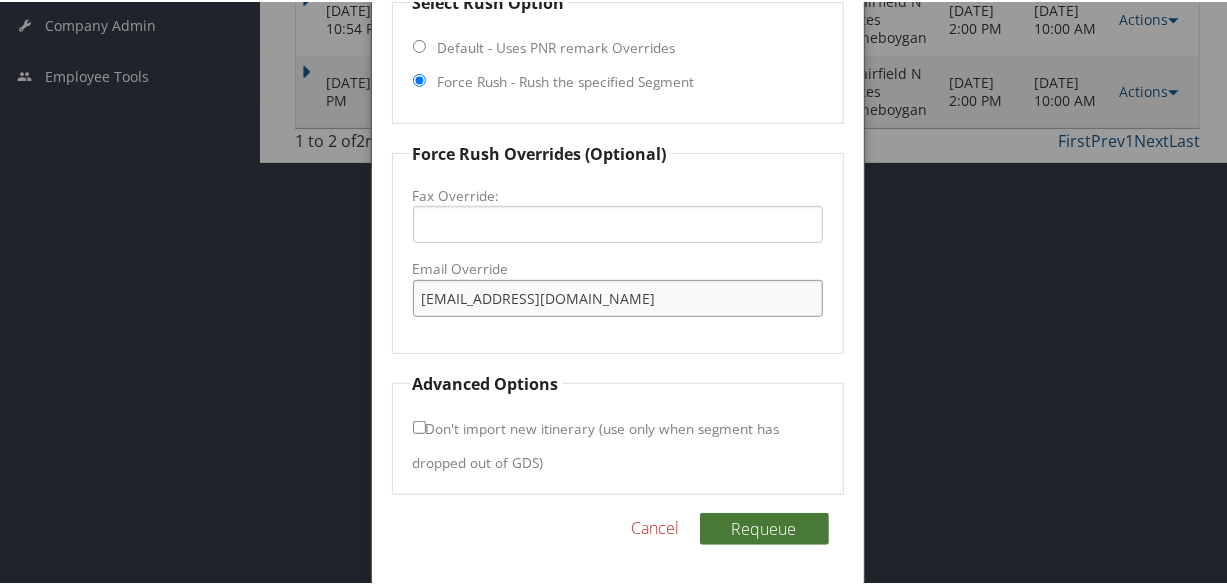 type on "fairfieldsheboygan@wiscohotels.com" 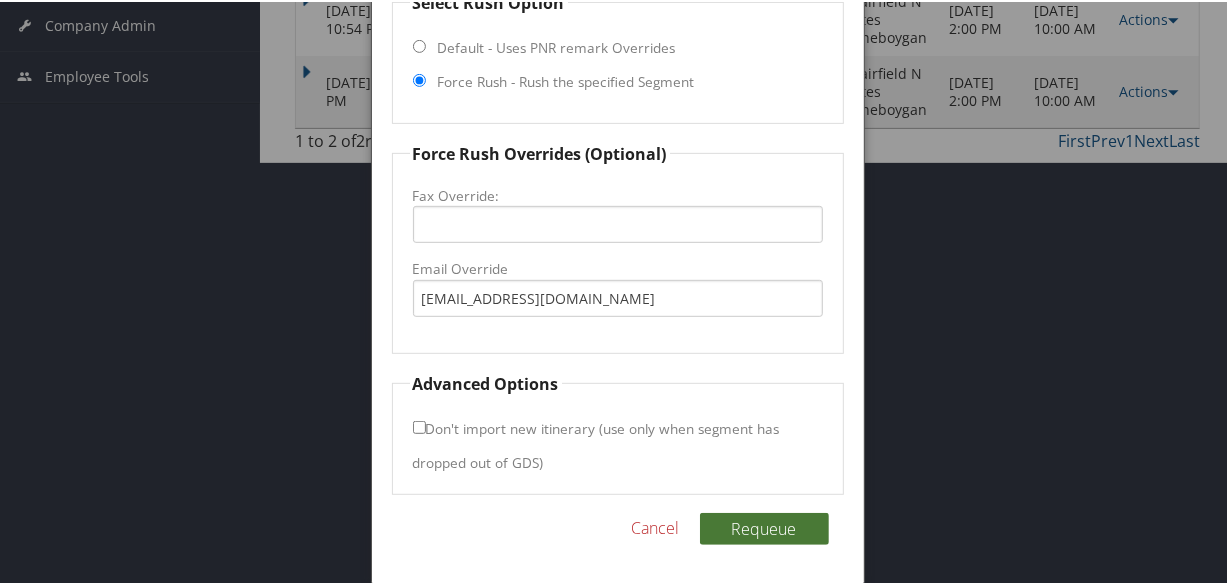 click on "Requeue" at bounding box center (764, 527) 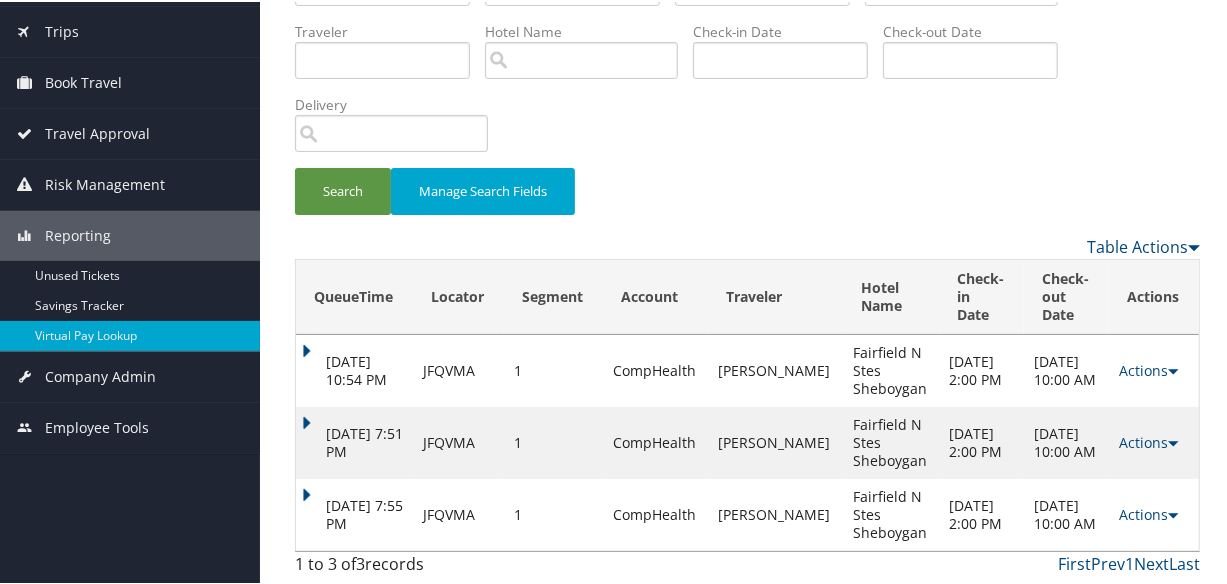 scroll, scrollTop: 116, scrollLeft: 0, axis: vertical 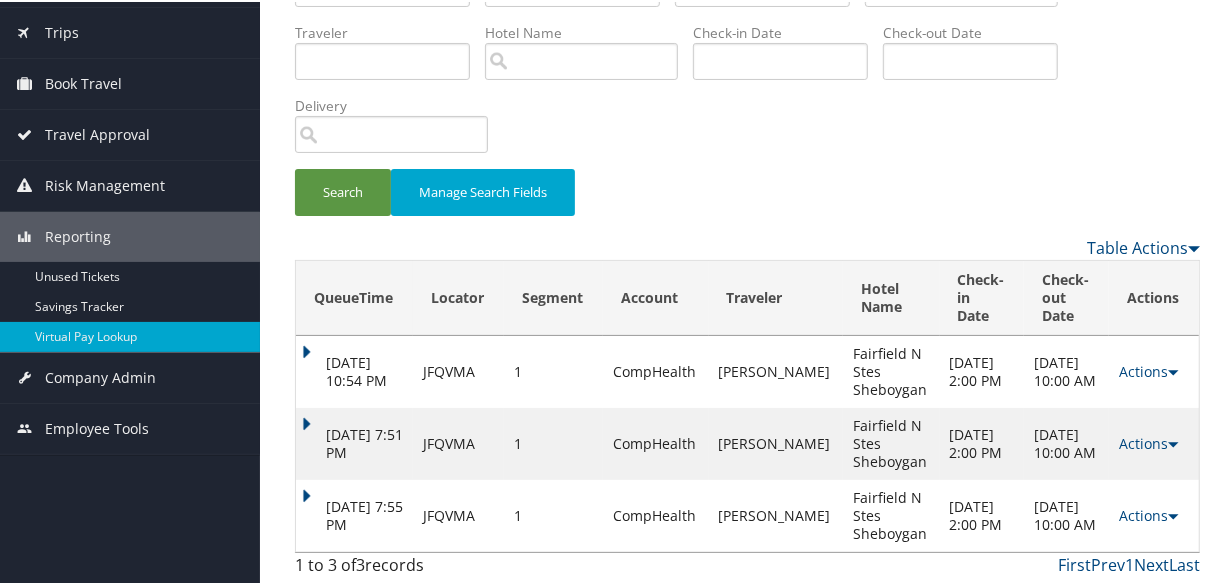 click on "Actions" at bounding box center (1148, 513) 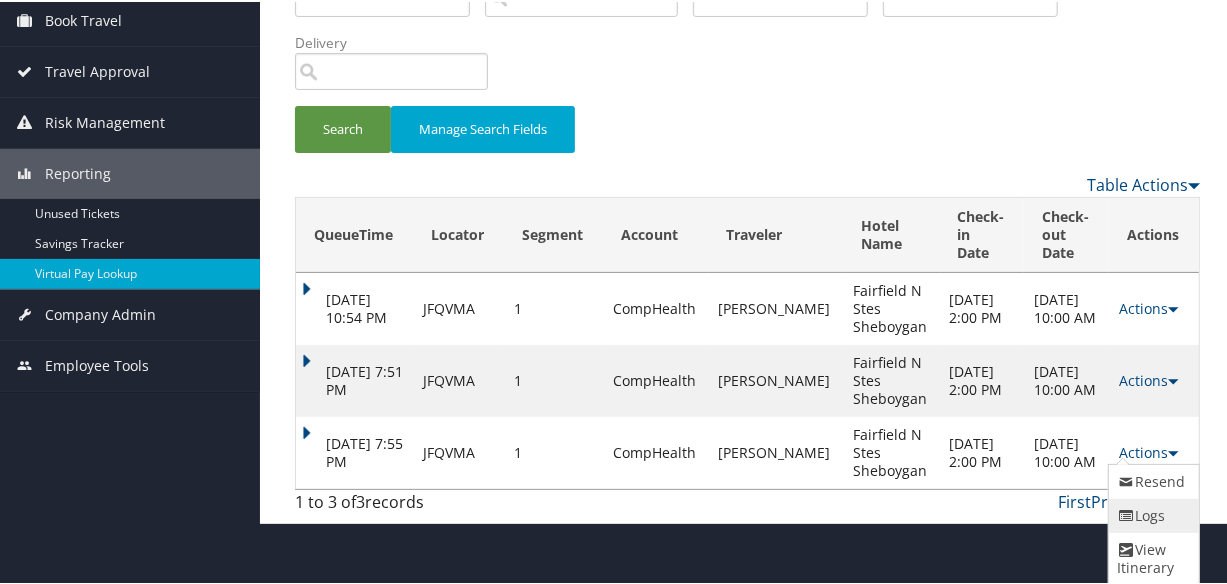 click on "Logs" at bounding box center [1151, 514] 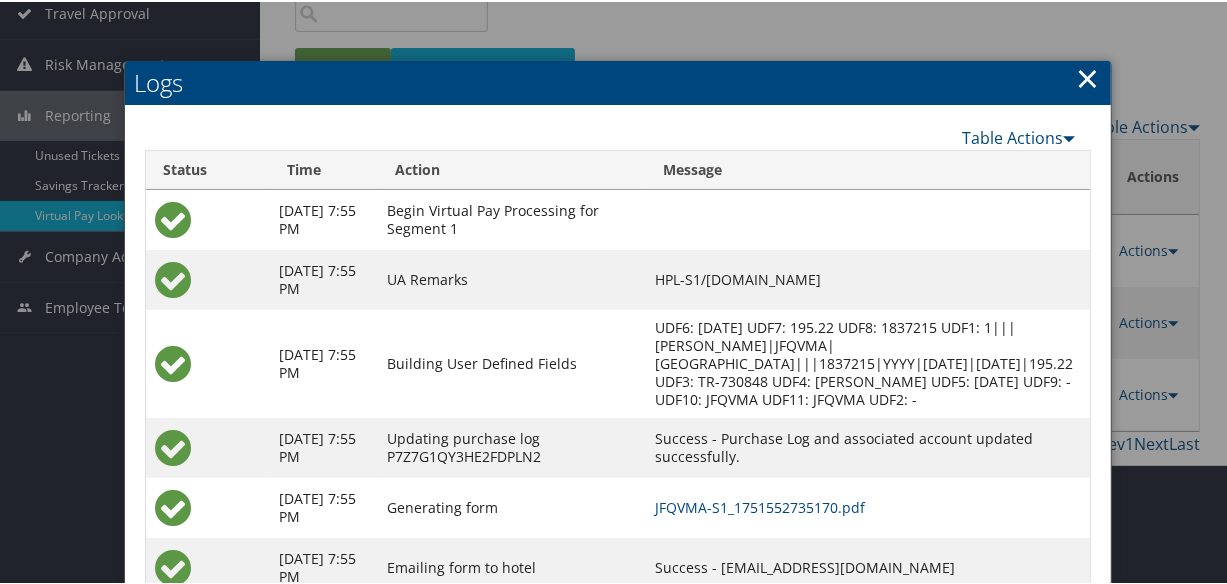 scroll, scrollTop: 364, scrollLeft: 0, axis: vertical 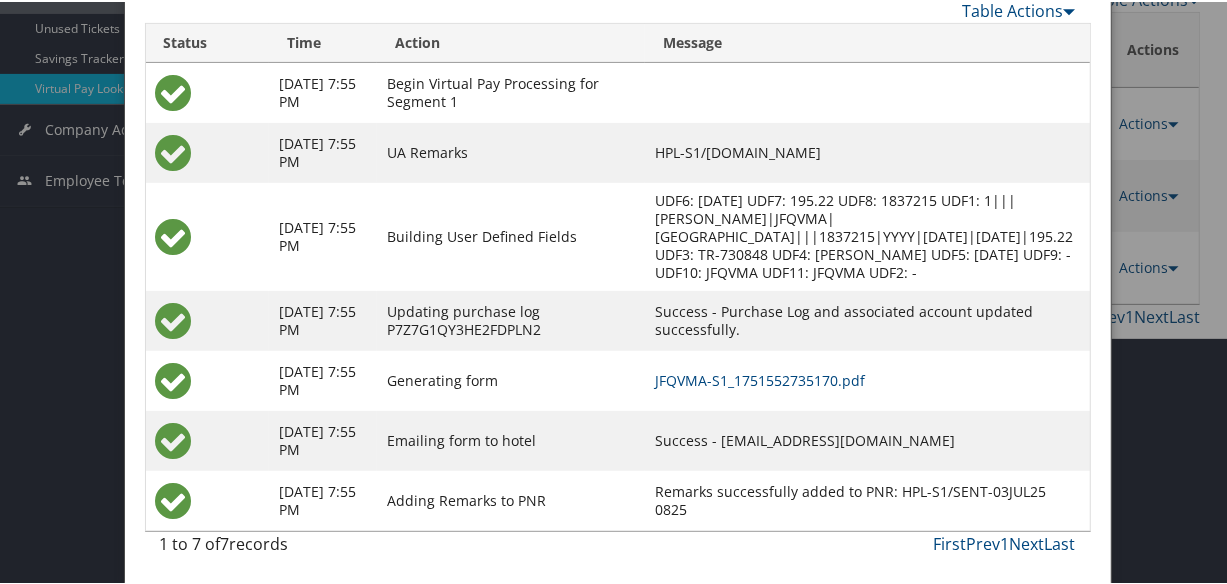 drag, startPoint x: 685, startPoint y: 435, endPoint x: 929, endPoint y: 436, distance: 244.00204 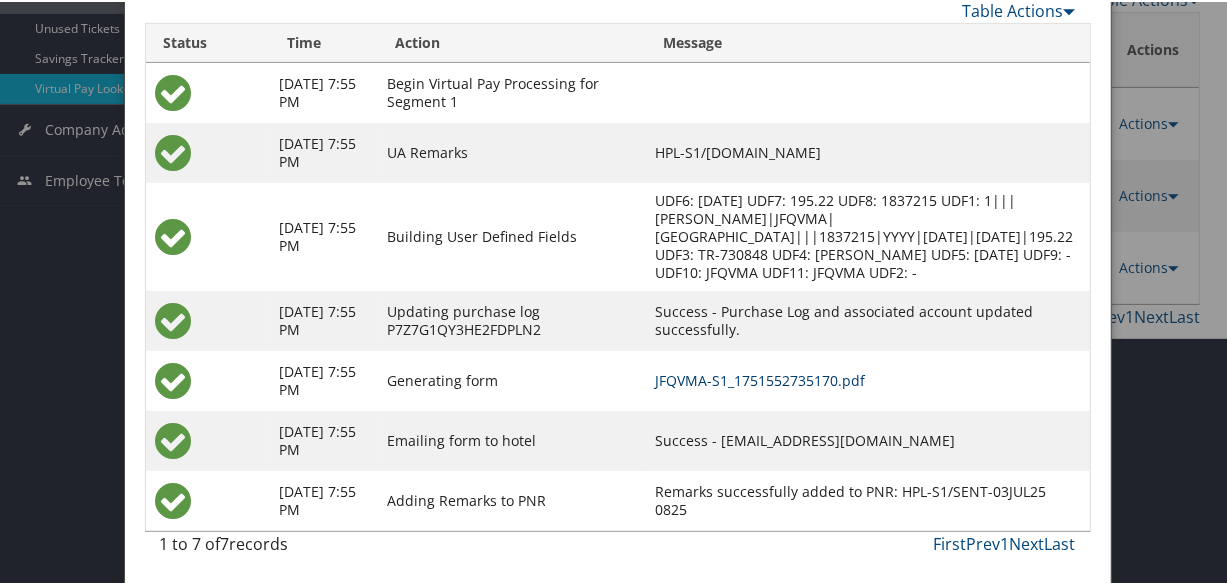 click on "JFQVMA-S1_1751552735170.pdf" at bounding box center (760, 378) 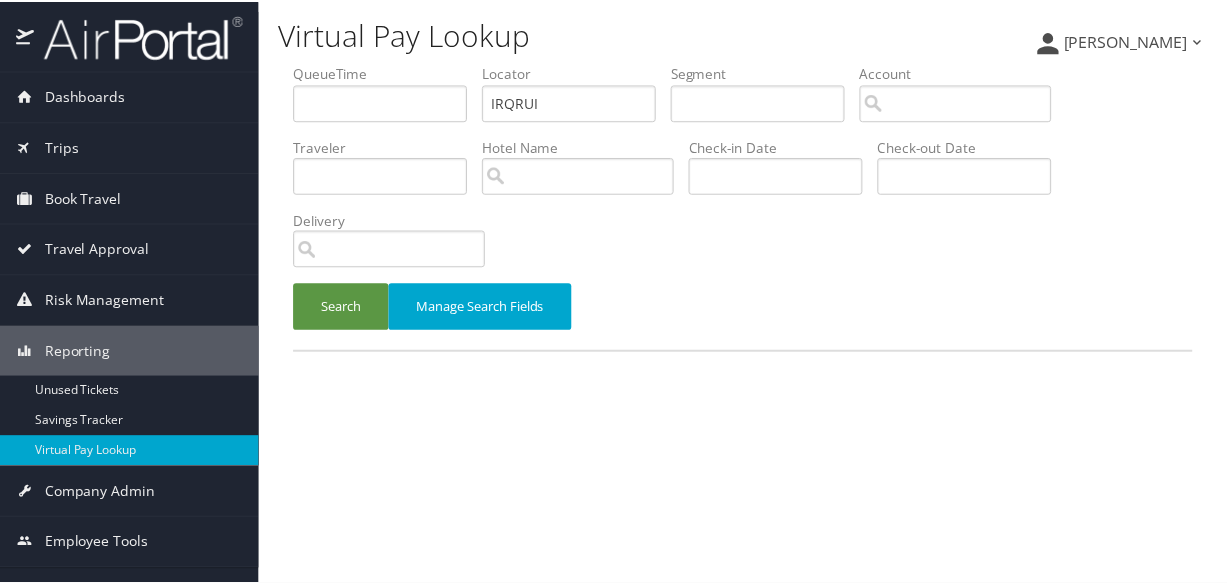 scroll, scrollTop: 0, scrollLeft: 0, axis: both 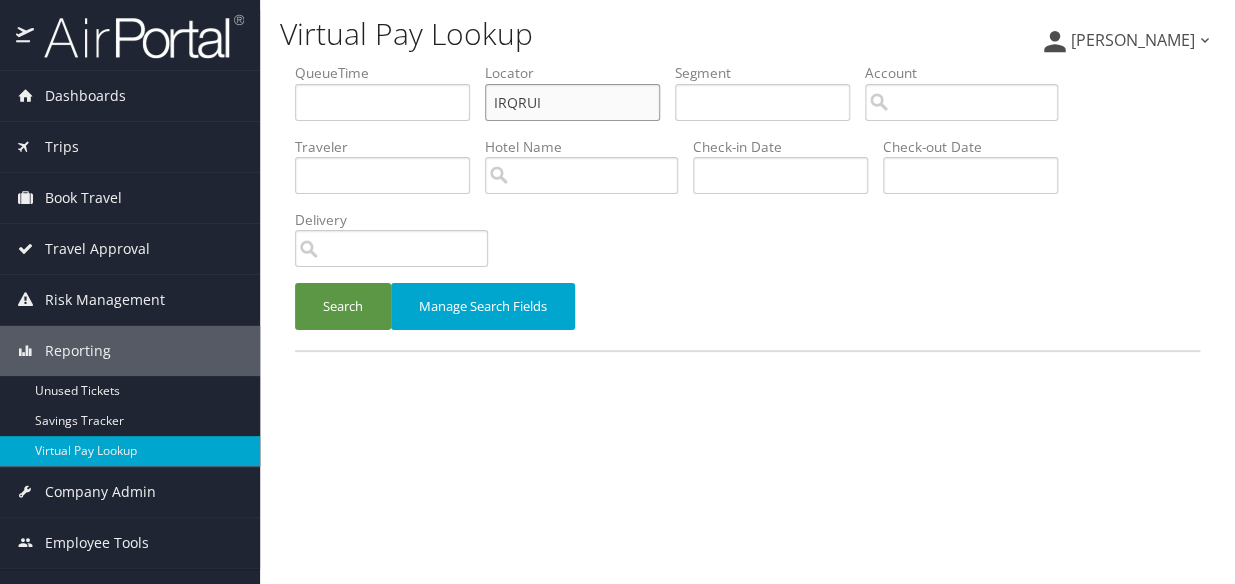 drag, startPoint x: 572, startPoint y: 97, endPoint x: 469, endPoint y: 111, distance: 103.947105 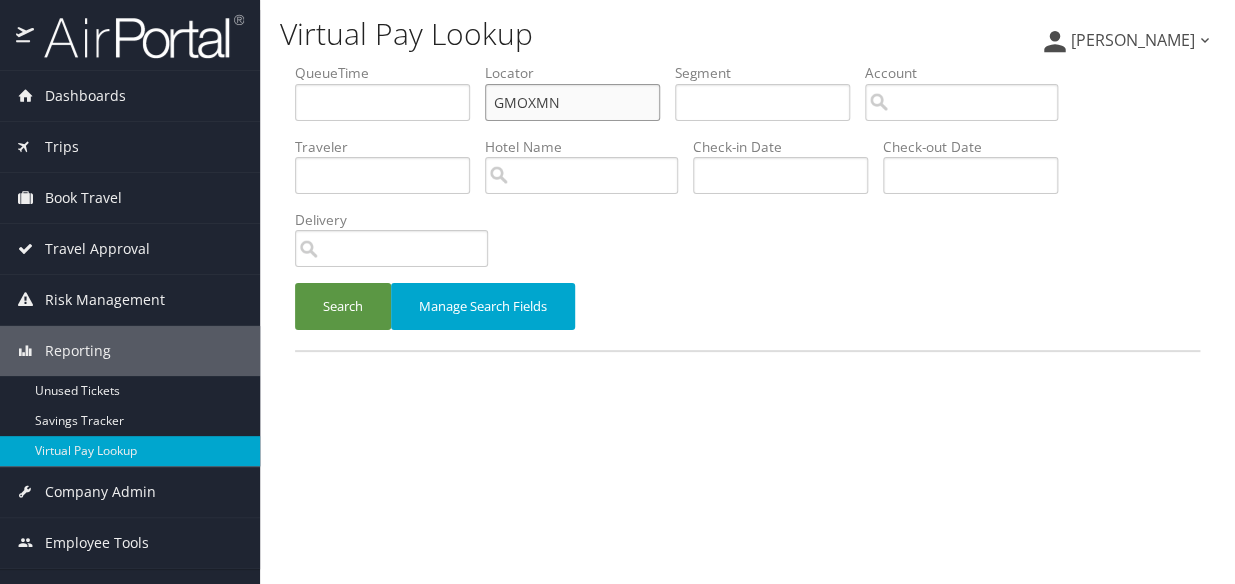 click on "GMOXMN" at bounding box center [572, 102] 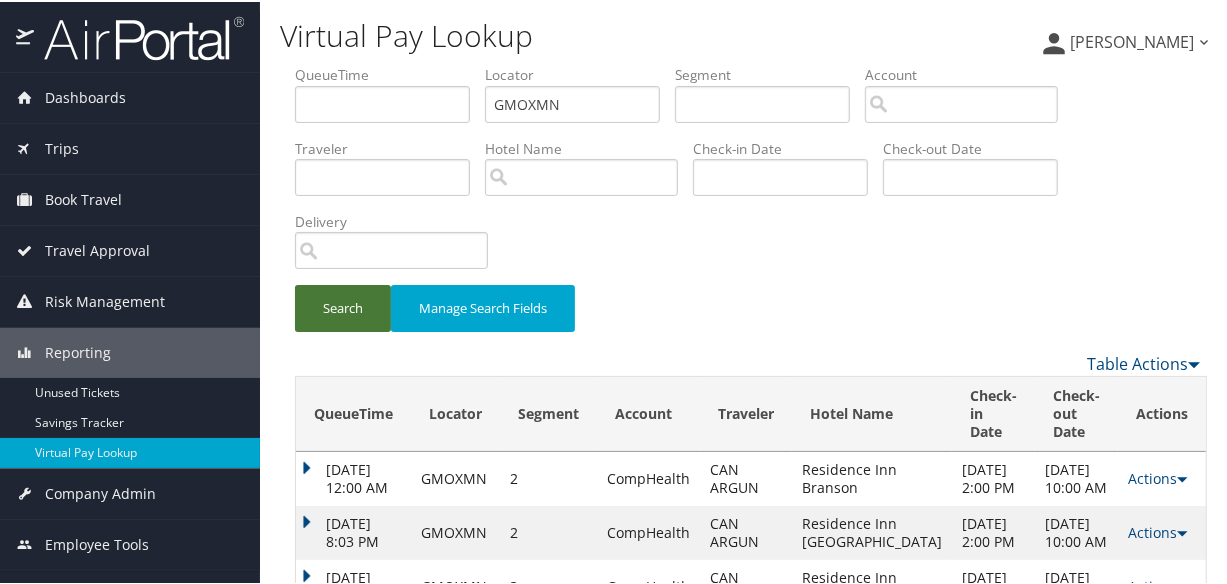 click on "Search" at bounding box center [343, 306] 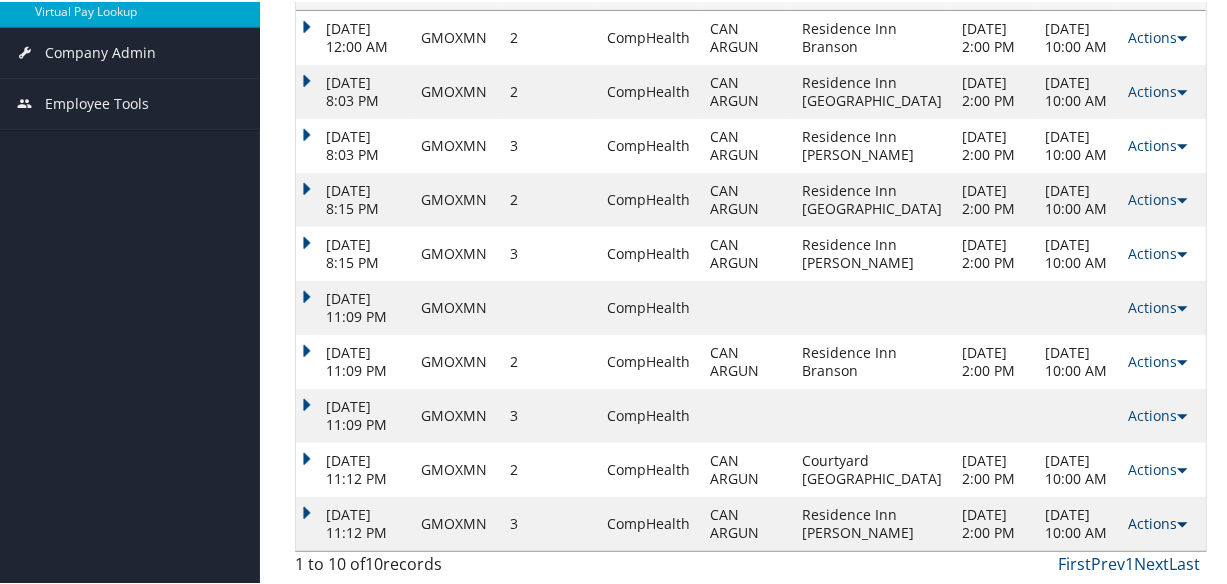 drag, startPoint x: 1141, startPoint y: 528, endPoint x: 1136, endPoint y: 505, distance: 23.537205 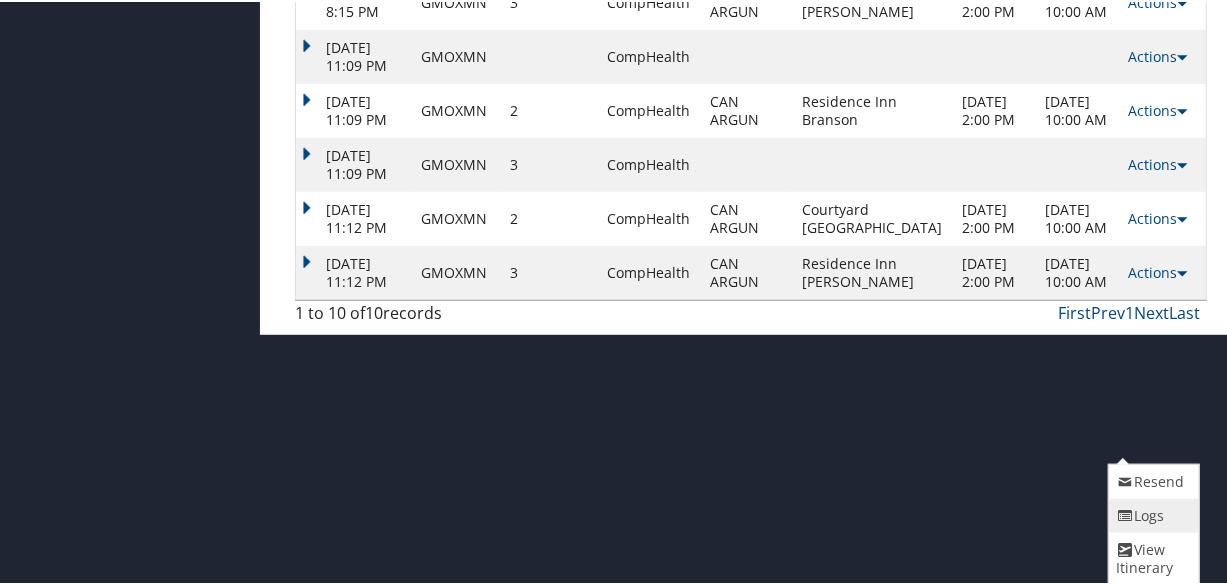 click at bounding box center [1126, 514] 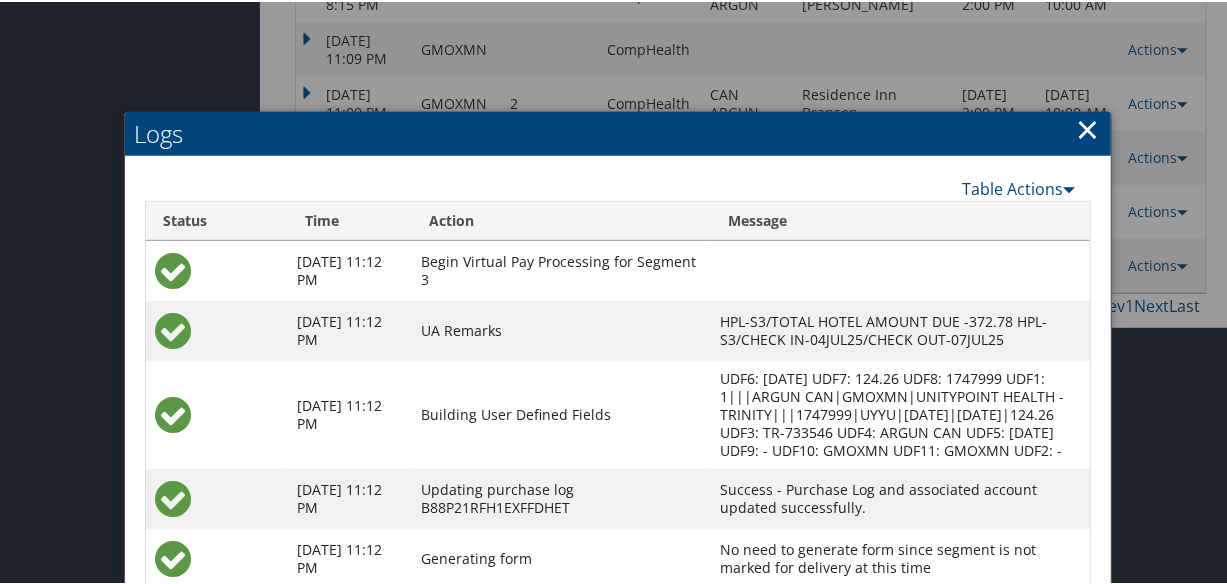 scroll, scrollTop: 775, scrollLeft: 0, axis: vertical 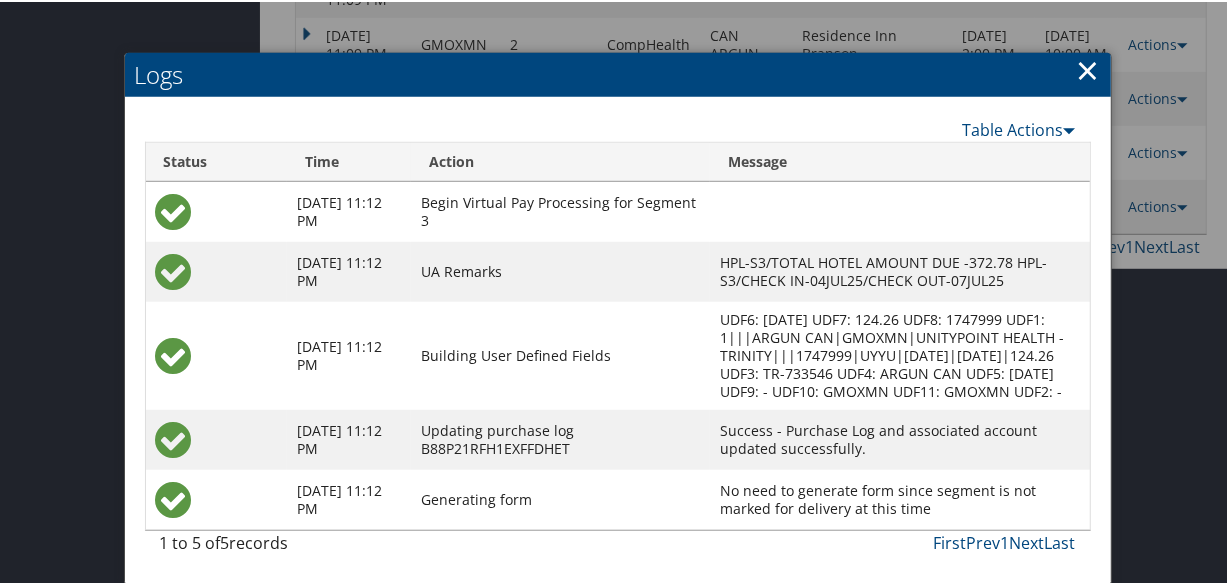 click on "×" at bounding box center (1088, 68) 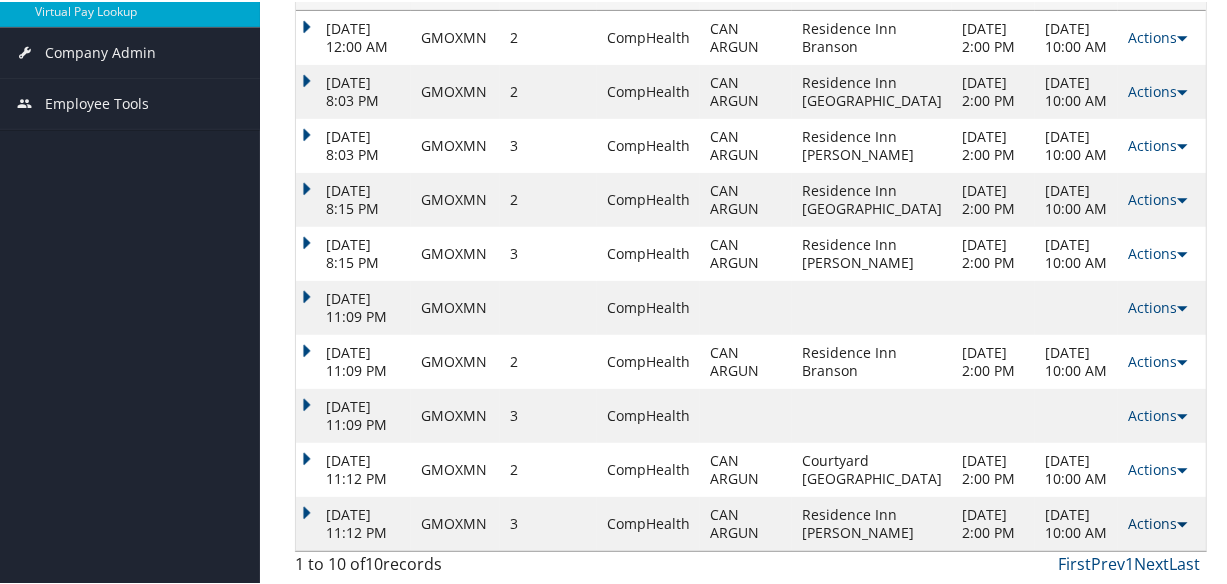 click on "Actions" at bounding box center (1157, 521) 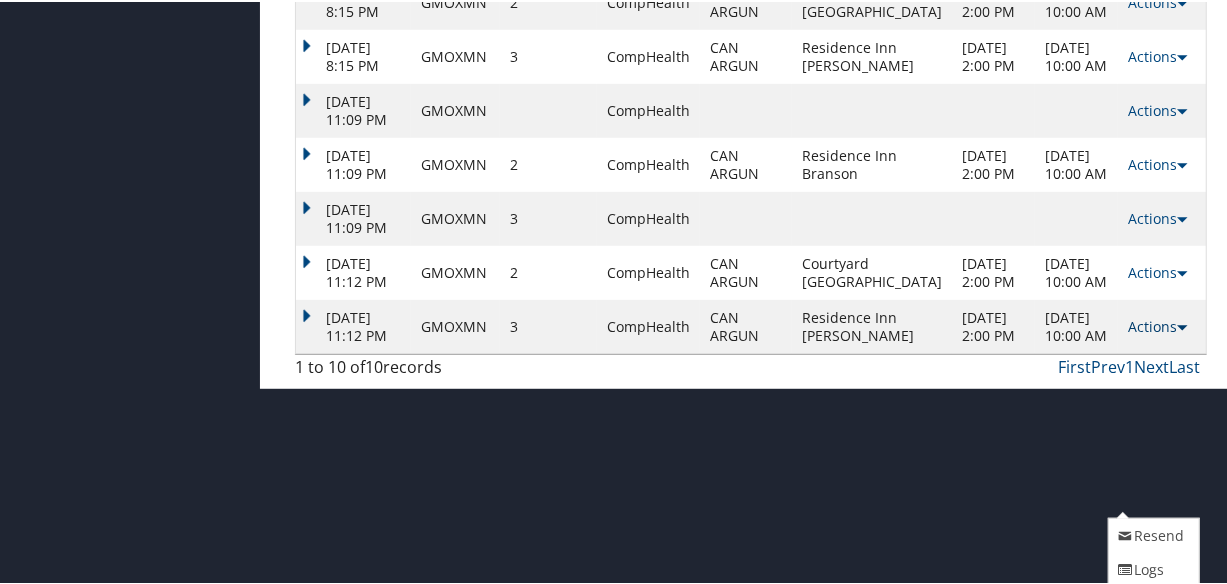 scroll, scrollTop: 709, scrollLeft: 0, axis: vertical 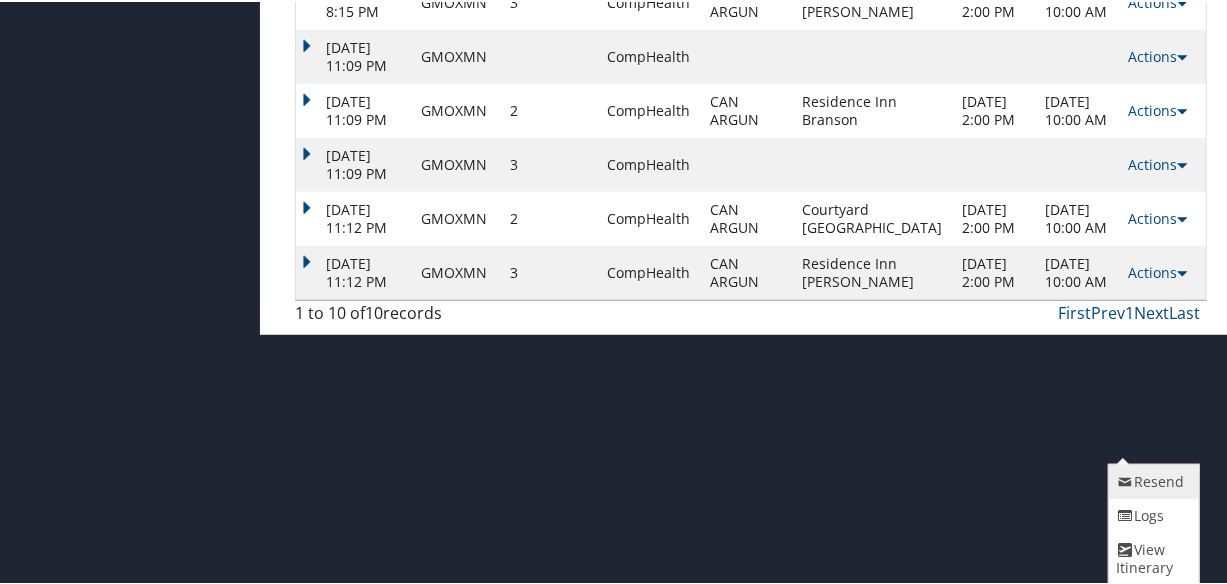 click on "Resend" at bounding box center [1151, 480] 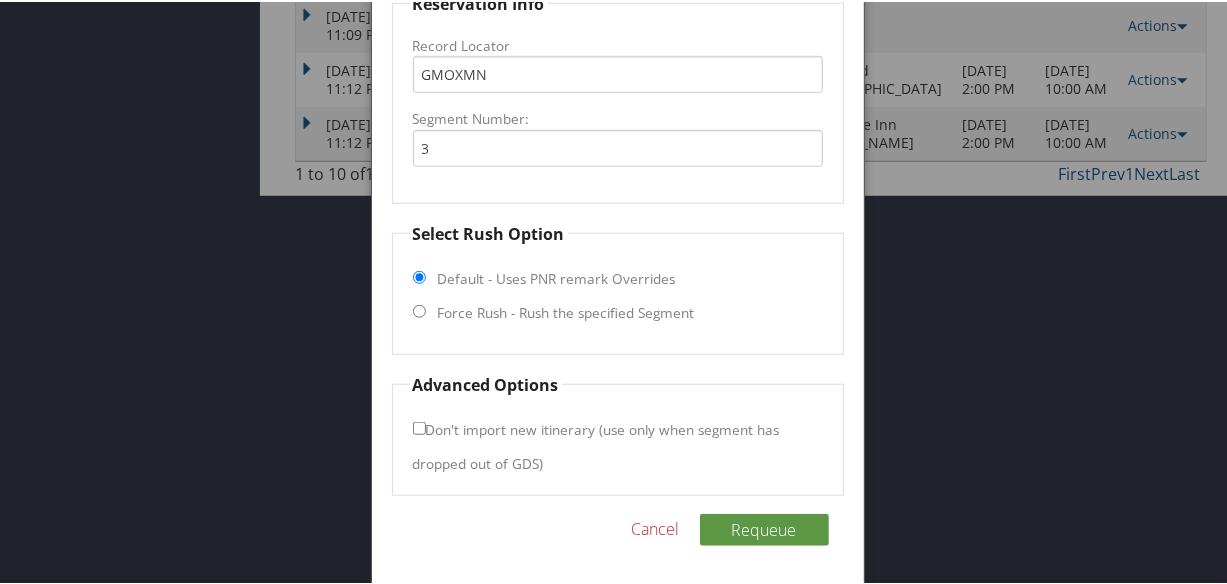 click on "Force Rush - Rush the specified Segment" at bounding box center (566, 311) 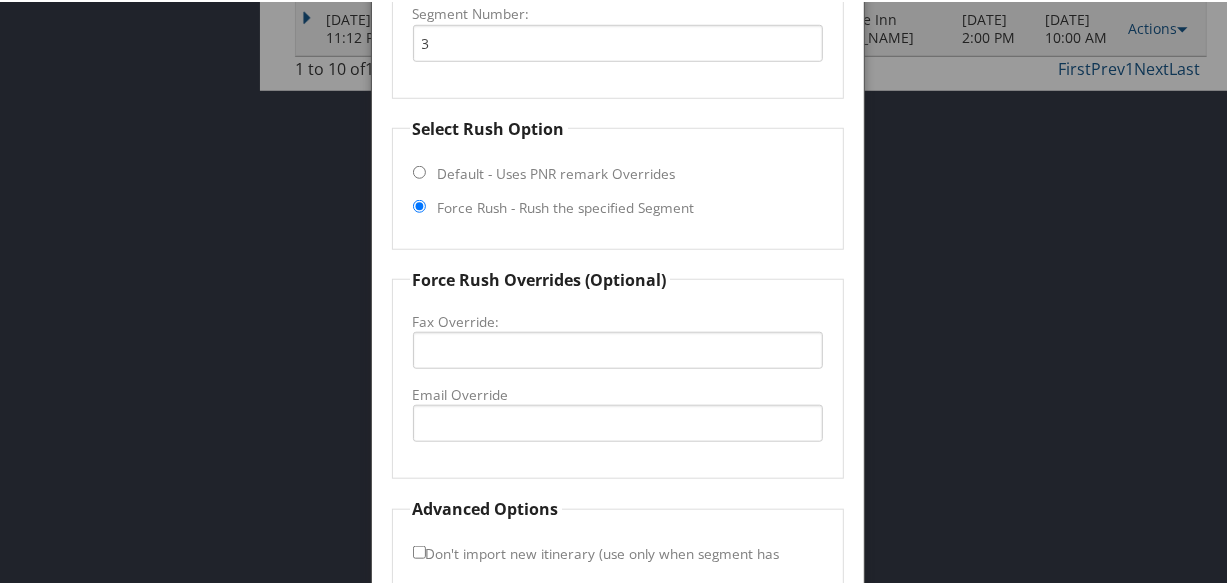 scroll, scrollTop: 1061, scrollLeft: 0, axis: vertical 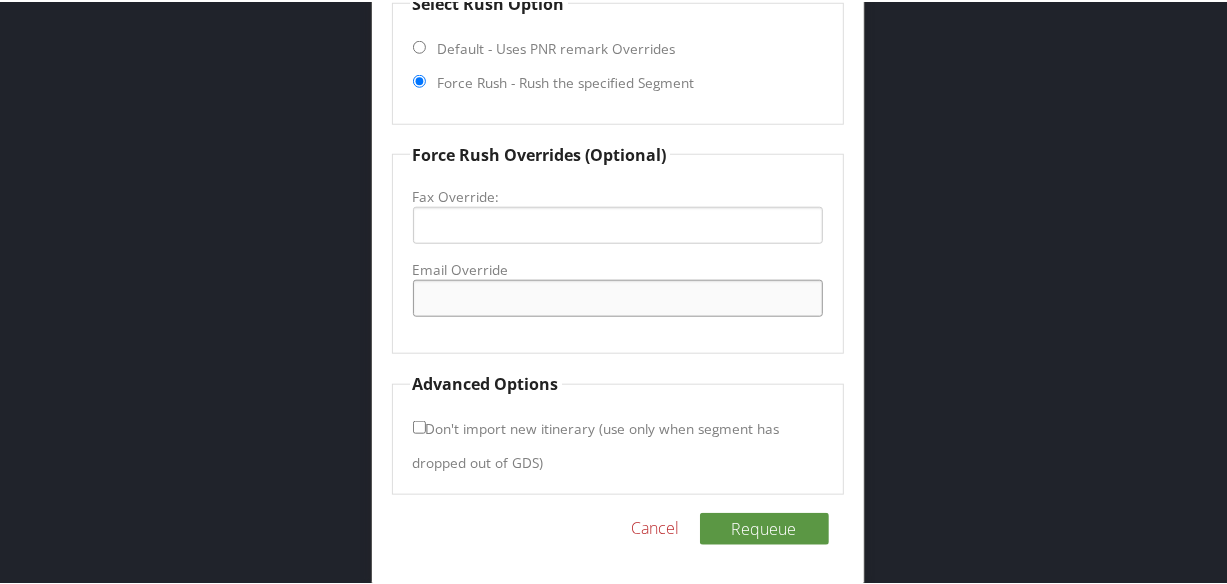 click on "Email Override" at bounding box center [618, 296] 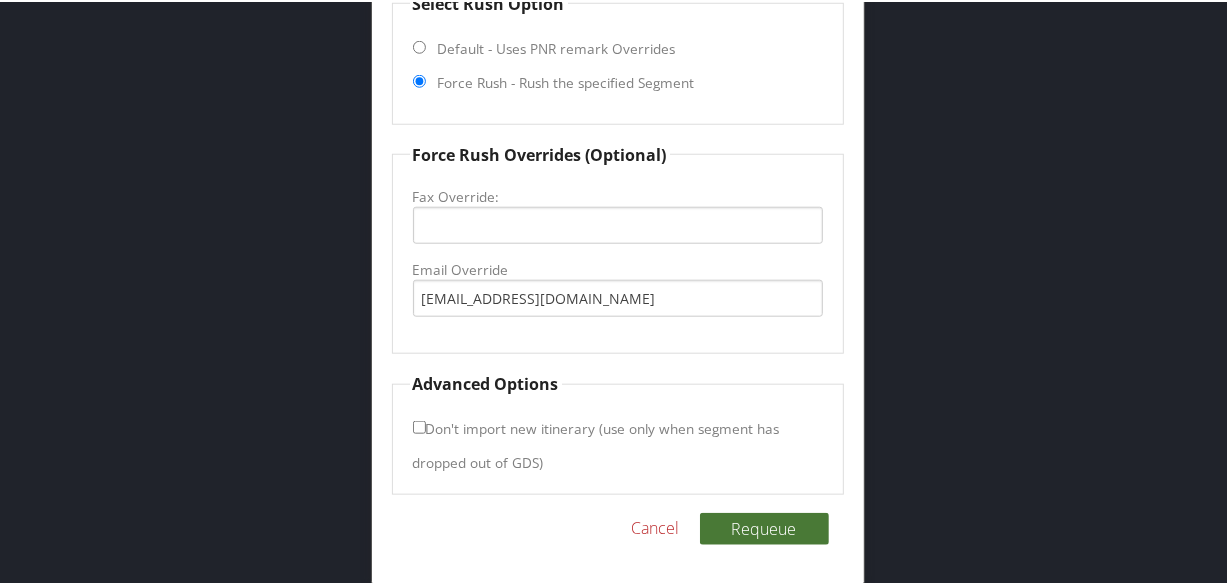 click on "Requeue" at bounding box center (764, 527) 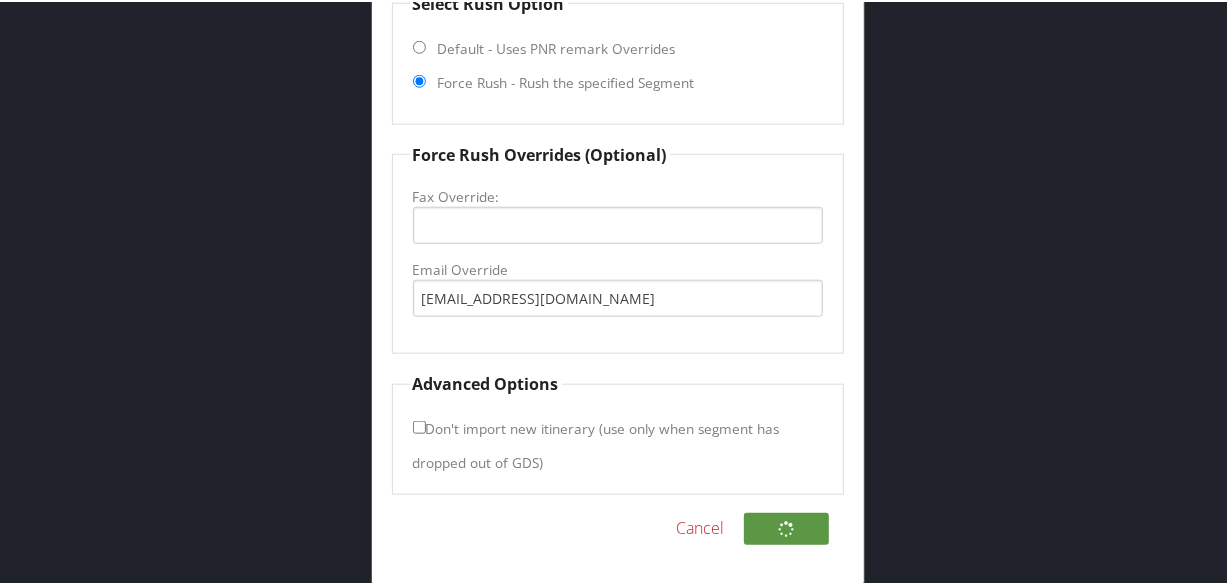 scroll, scrollTop: 638, scrollLeft: 0, axis: vertical 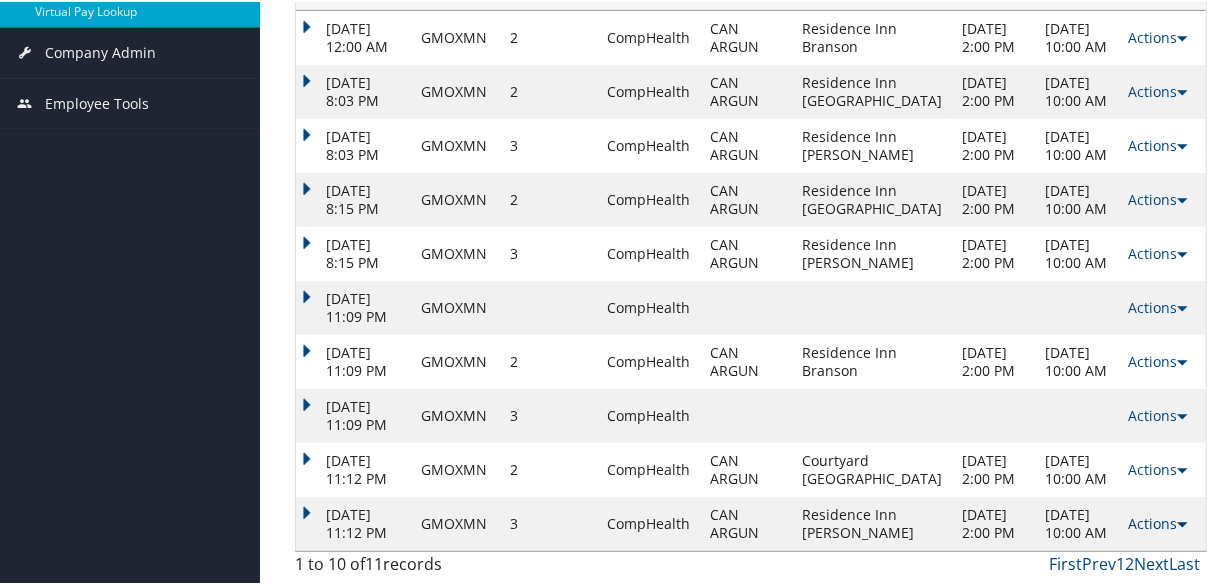 click on "Actions" at bounding box center (1157, 521) 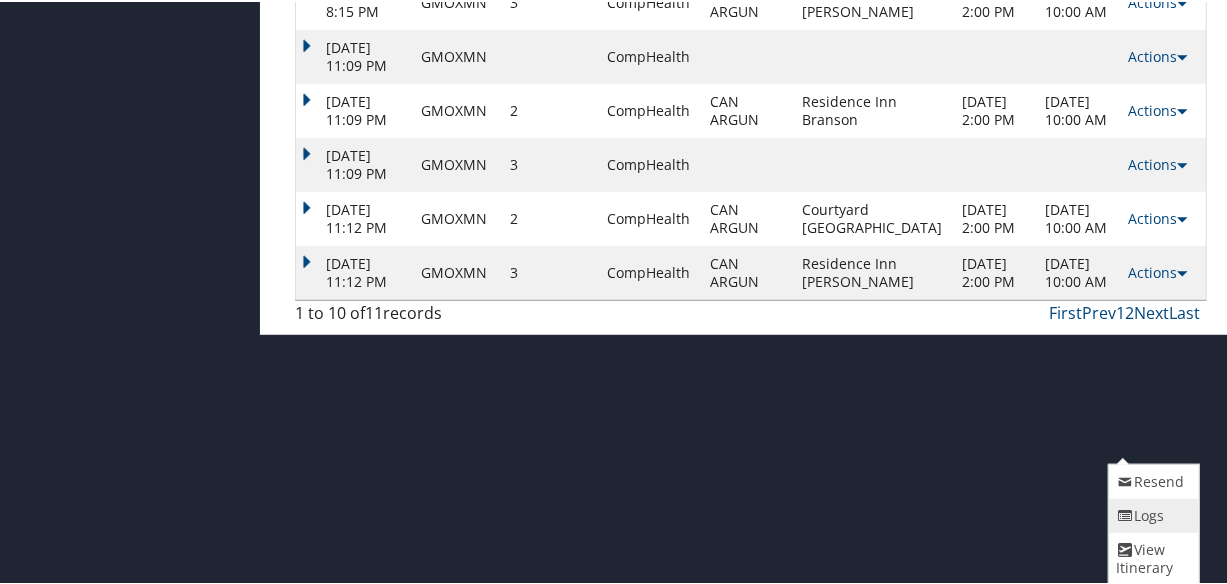 click at bounding box center (1126, 514) 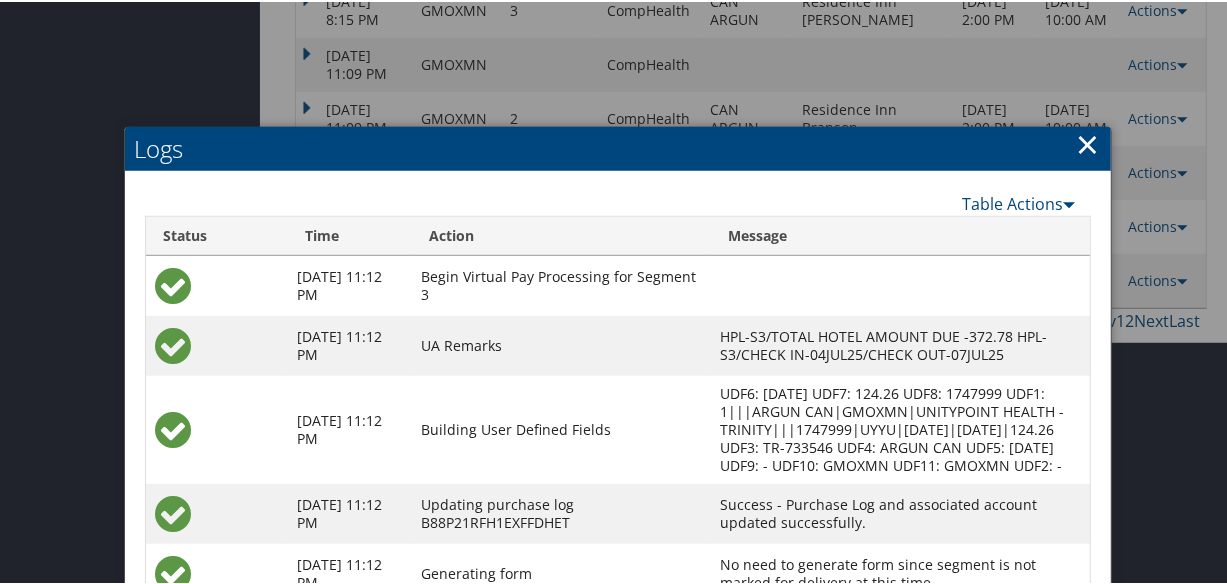 scroll, scrollTop: 775, scrollLeft: 0, axis: vertical 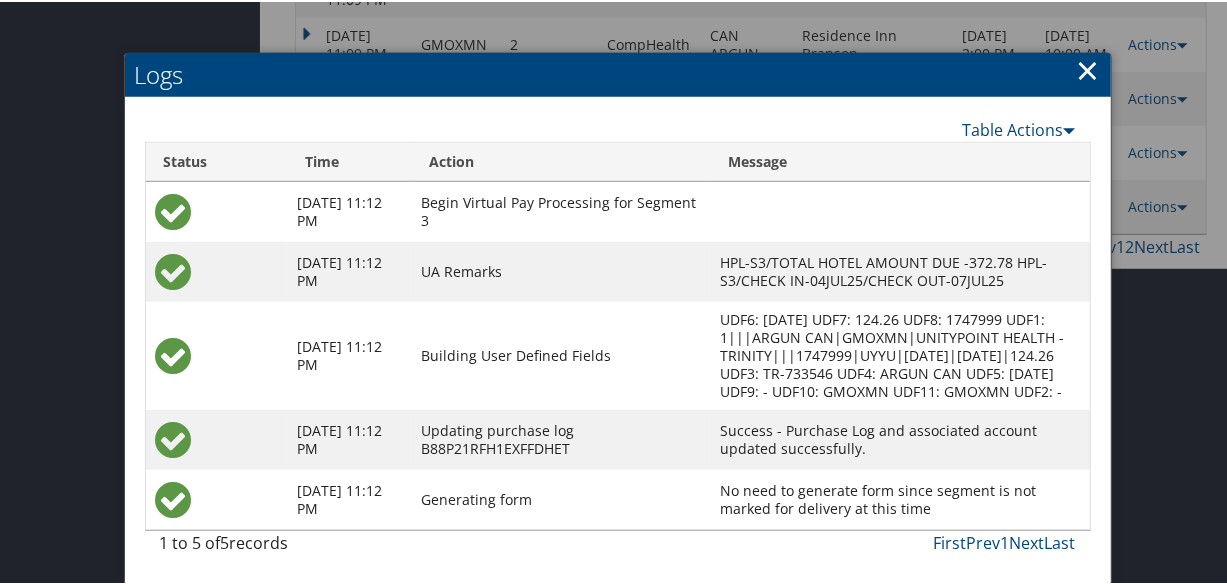 click on "×" at bounding box center [1088, 68] 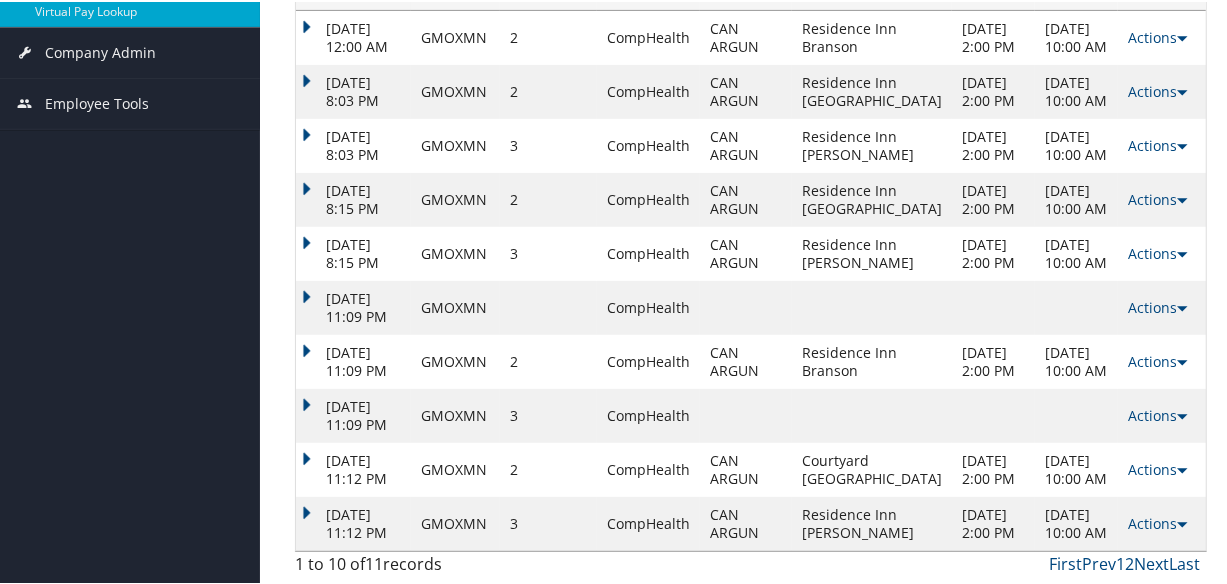 scroll, scrollTop: 638, scrollLeft: 0, axis: vertical 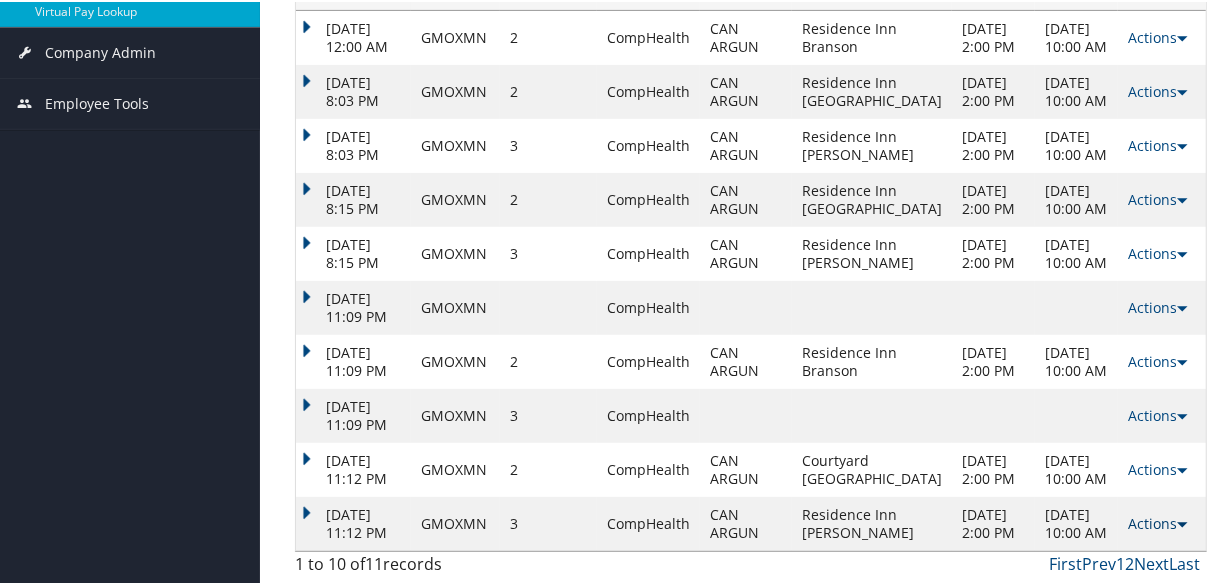 click on "Actions" at bounding box center [1157, 521] 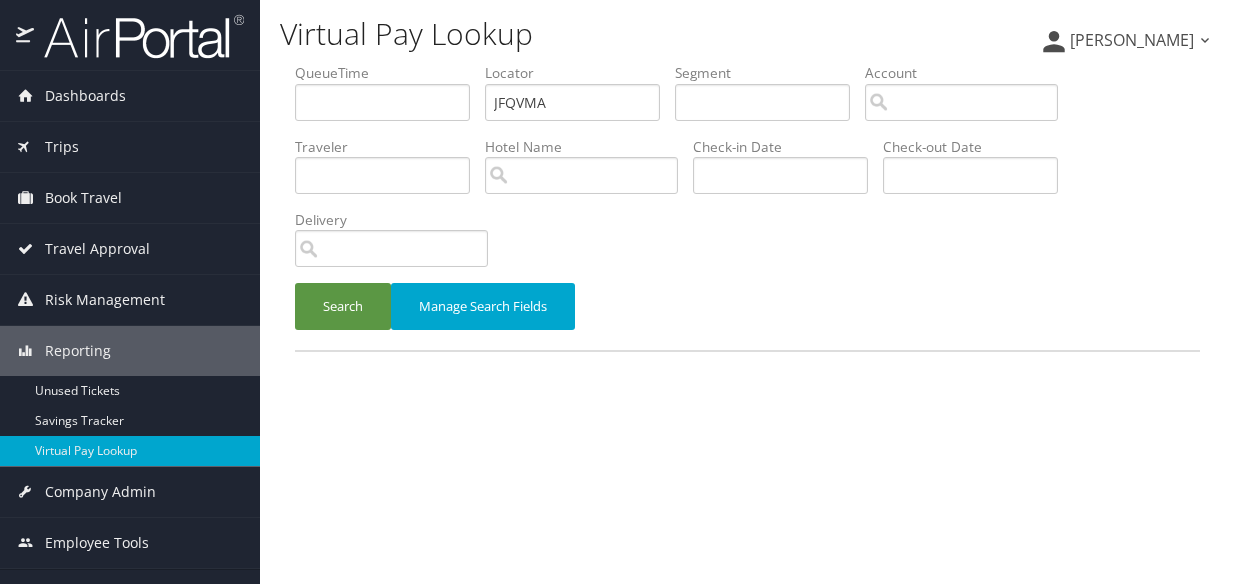 scroll, scrollTop: 0, scrollLeft: 0, axis: both 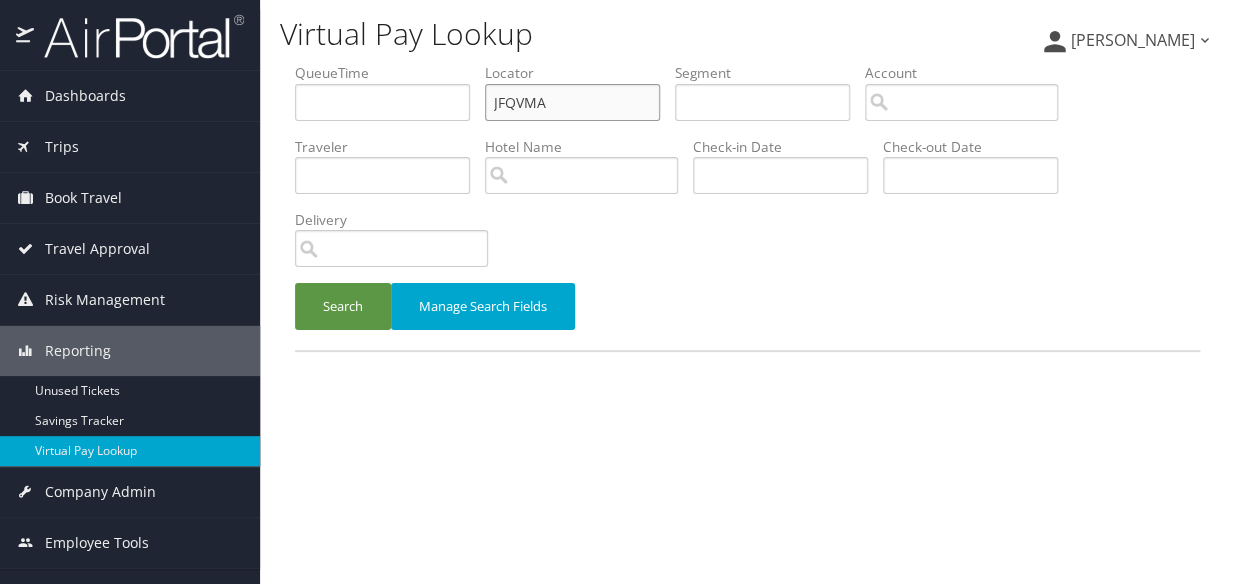 drag, startPoint x: 521, startPoint y: 105, endPoint x: 489, endPoint y: 105, distance: 32 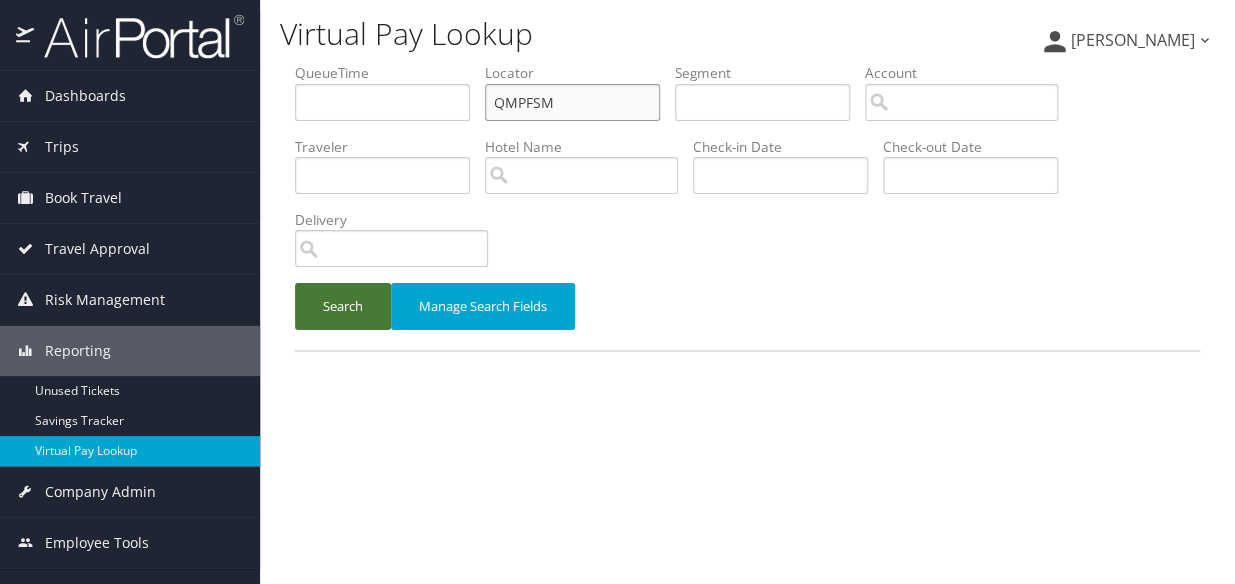 type on "QMPFSM" 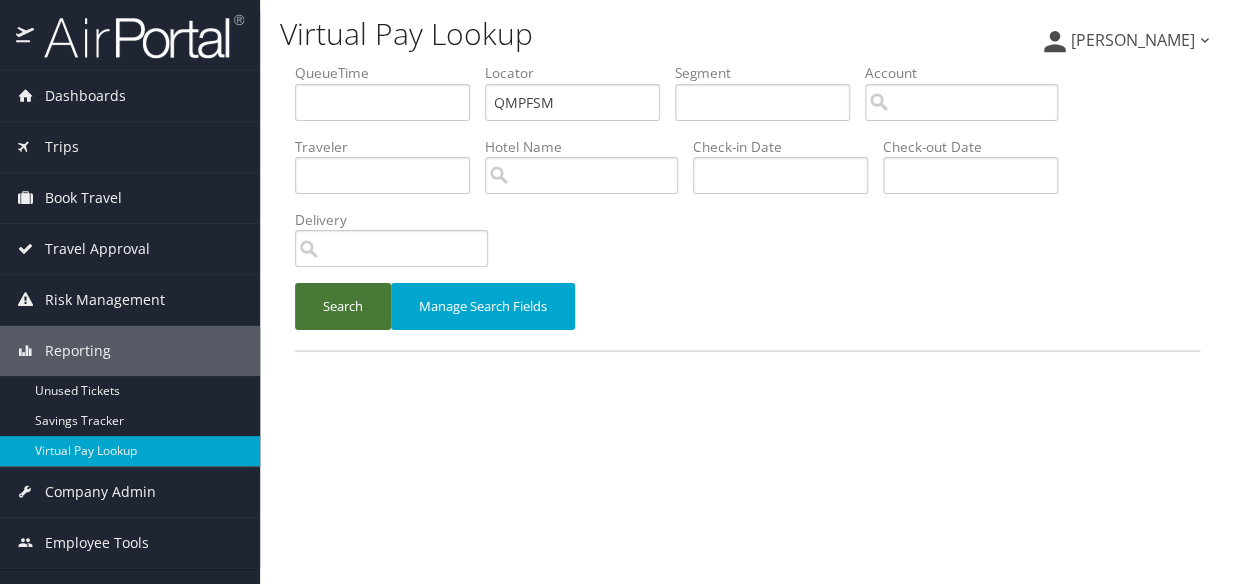click on "Search" at bounding box center [343, 306] 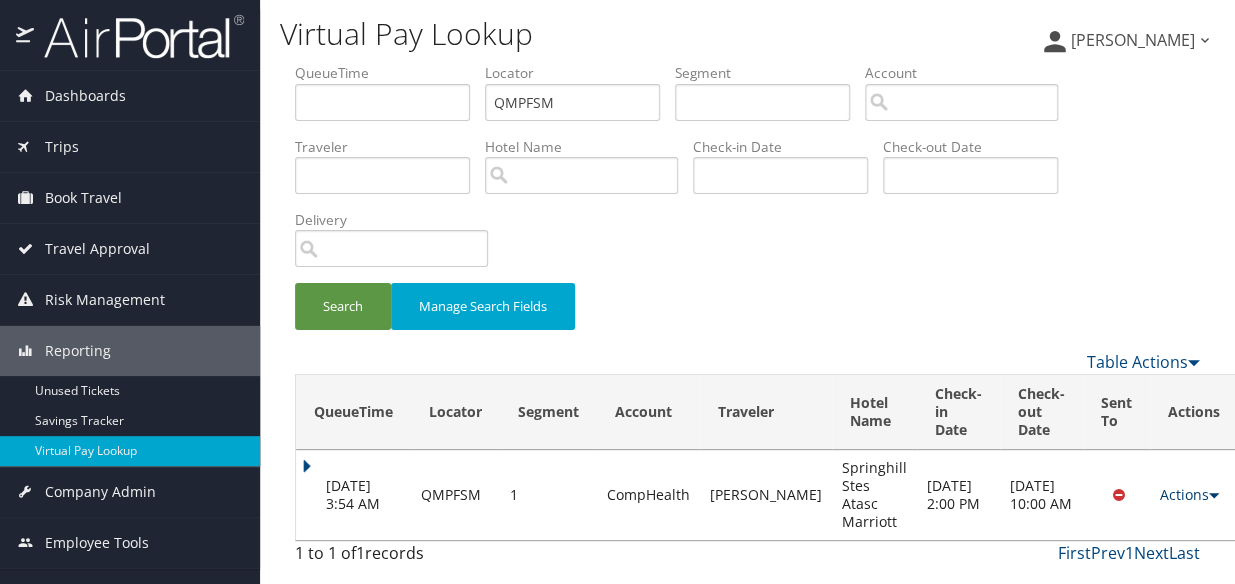 click on "Actions" at bounding box center (1189, 494) 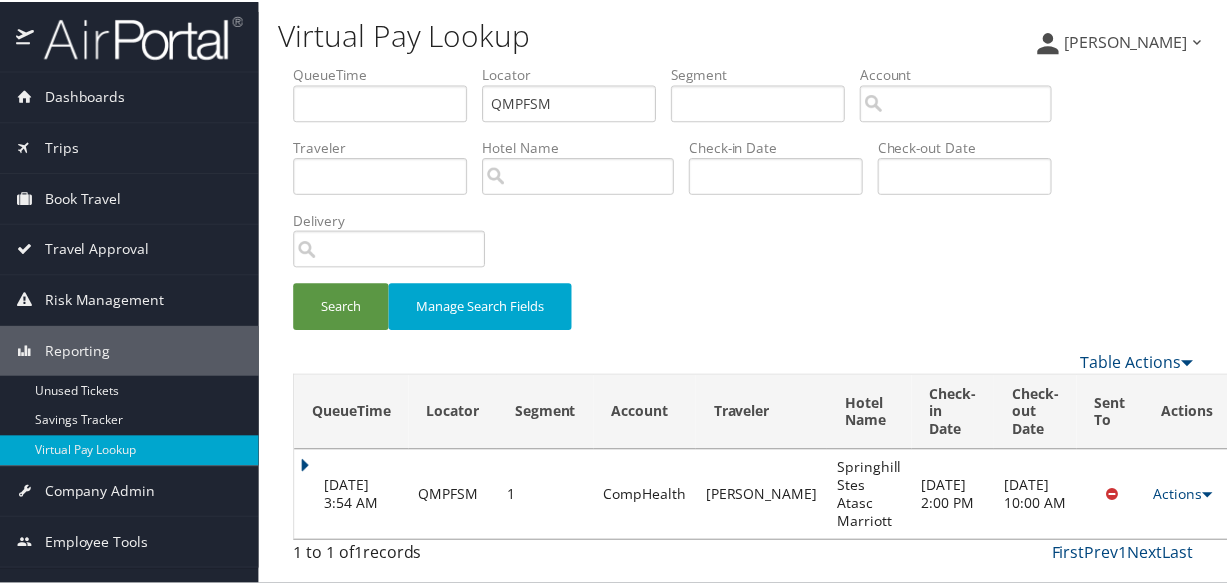 scroll, scrollTop: 61, scrollLeft: 0, axis: vertical 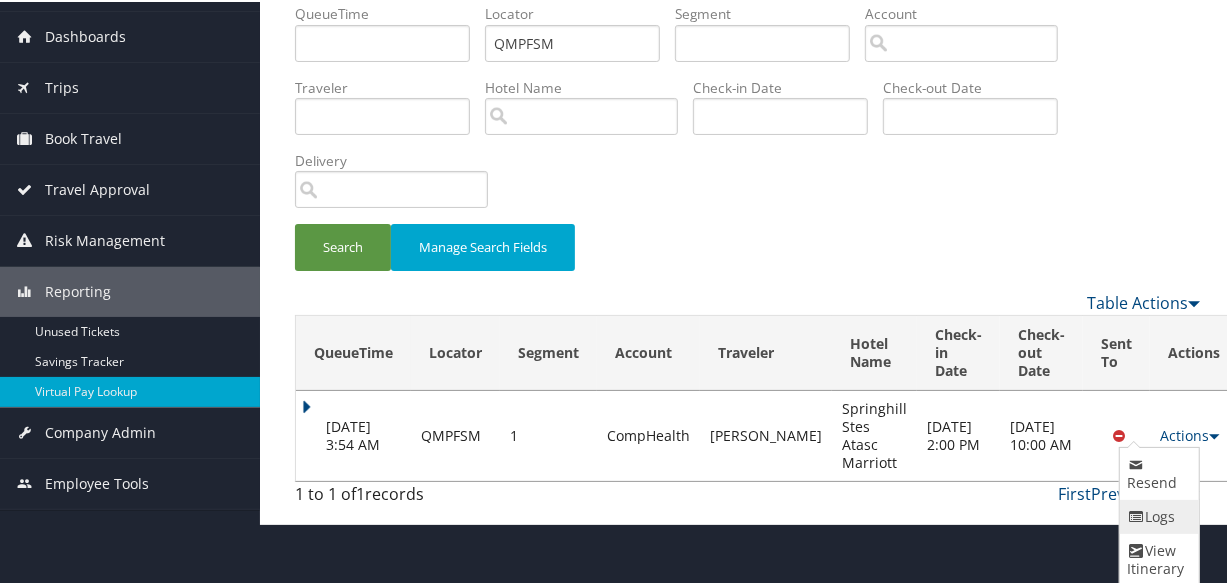 click at bounding box center (1137, 515) 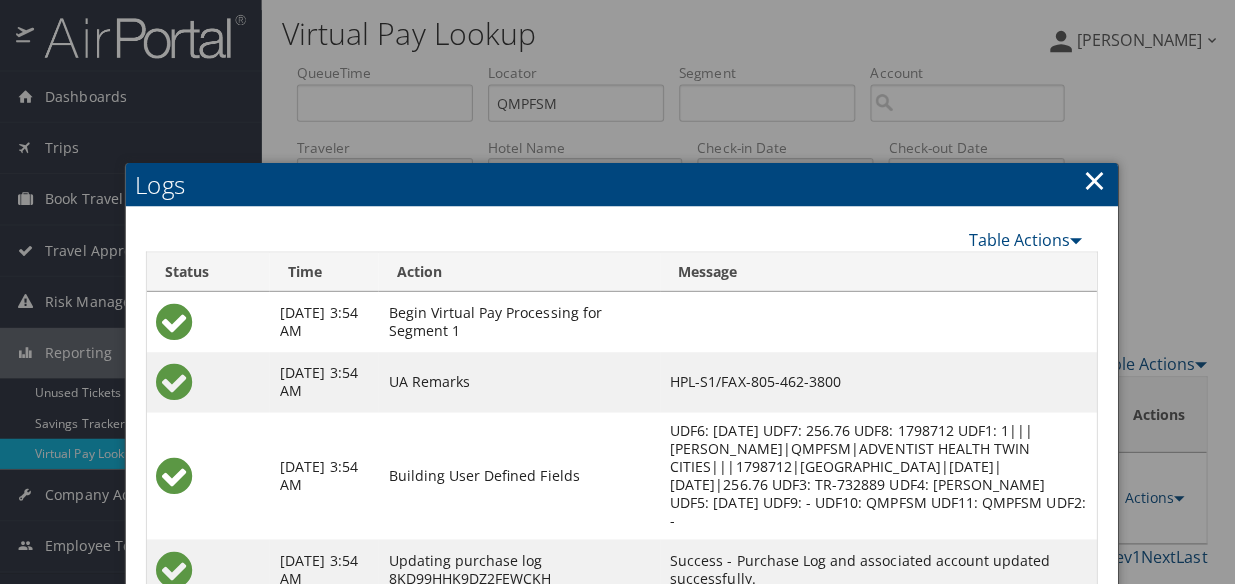 scroll, scrollTop: 0, scrollLeft: 0, axis: both 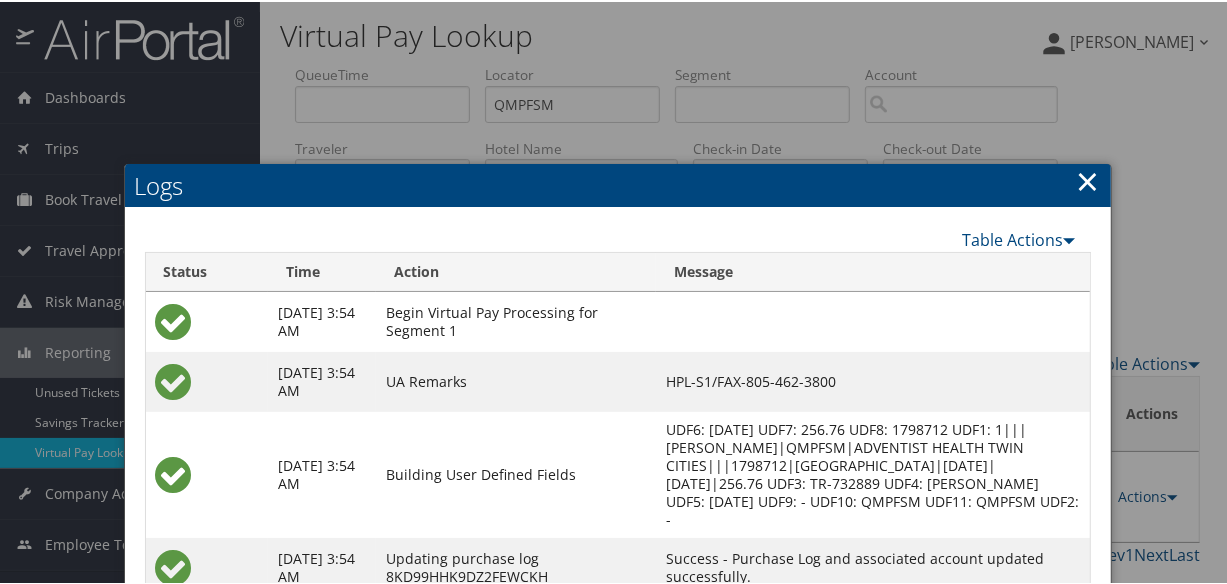 click on "×" at bounding box center [1088, 179] 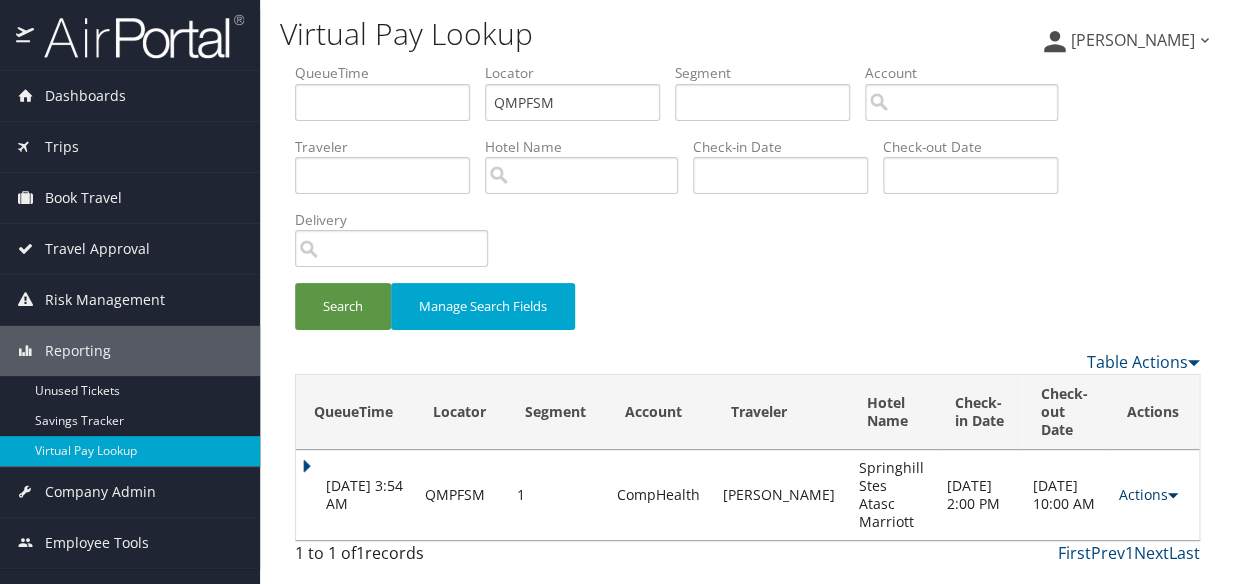 drag, startPoint x: 1172, startPoint y: 474, endPoint x: 1164, endPoint y: 487, distance: 15.264338 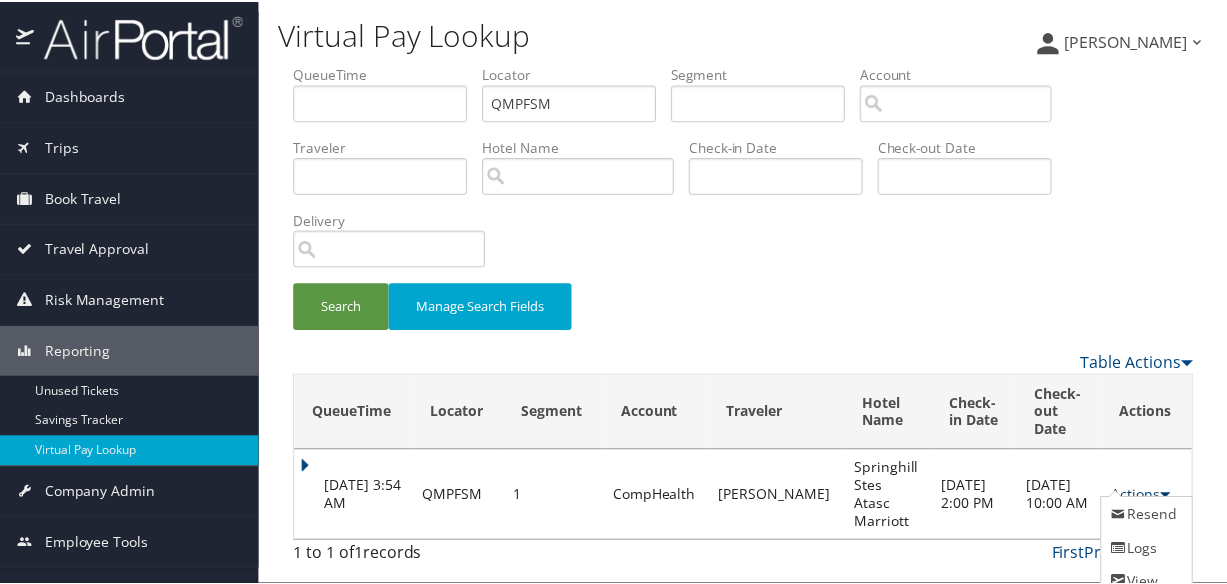 scroll, scrollTop: 52, scrollLeft: 0, axis: vertical 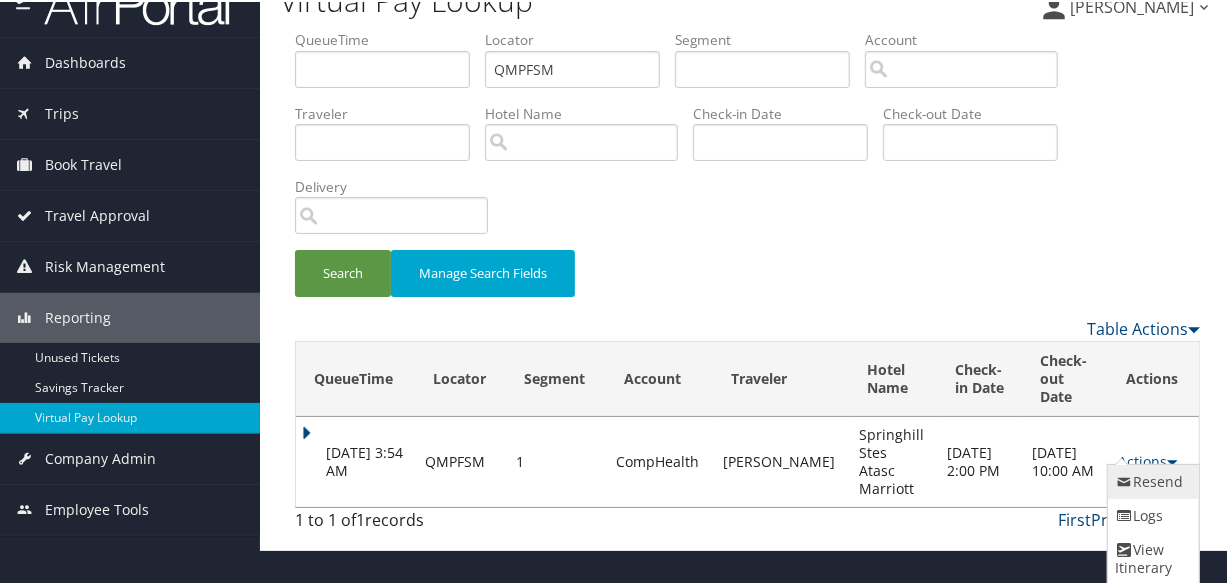 click on "Resend" at bounding box center (1151, 480) 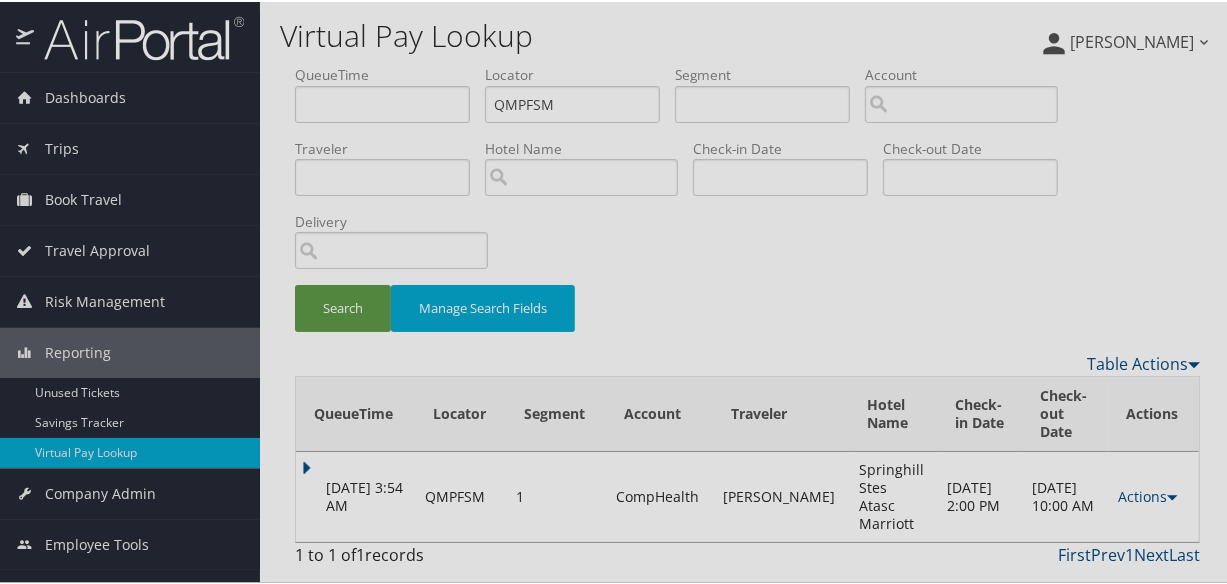 scroll, scrollTop: 0, scrollLeft: 0, axis: both 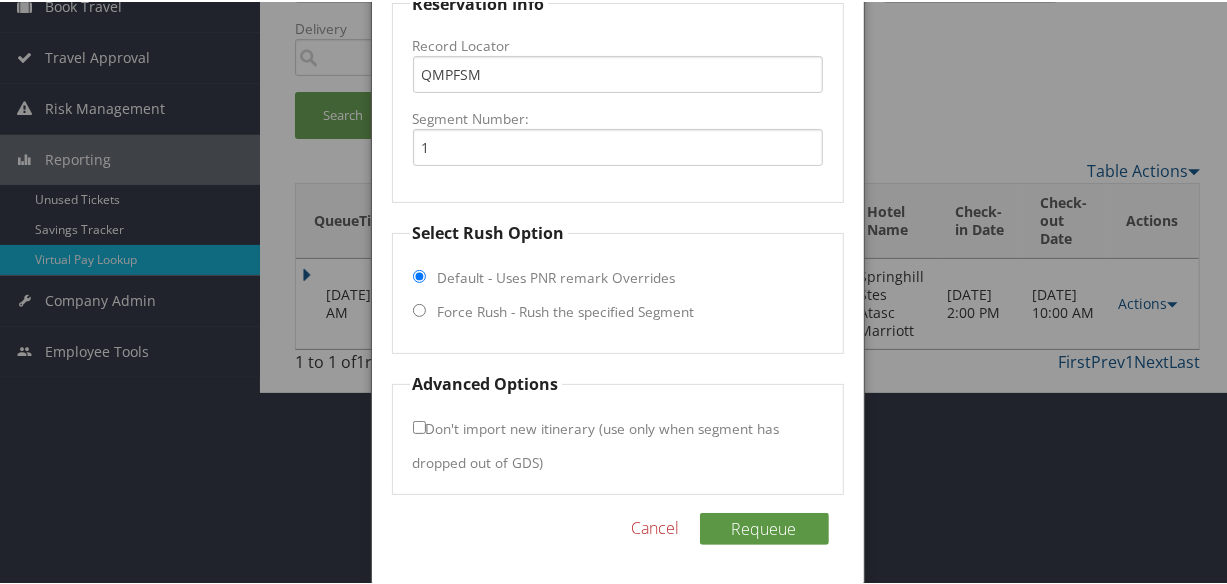 click on "Force Rush - Rush the specified Segment" at bounding box center (566, 310) 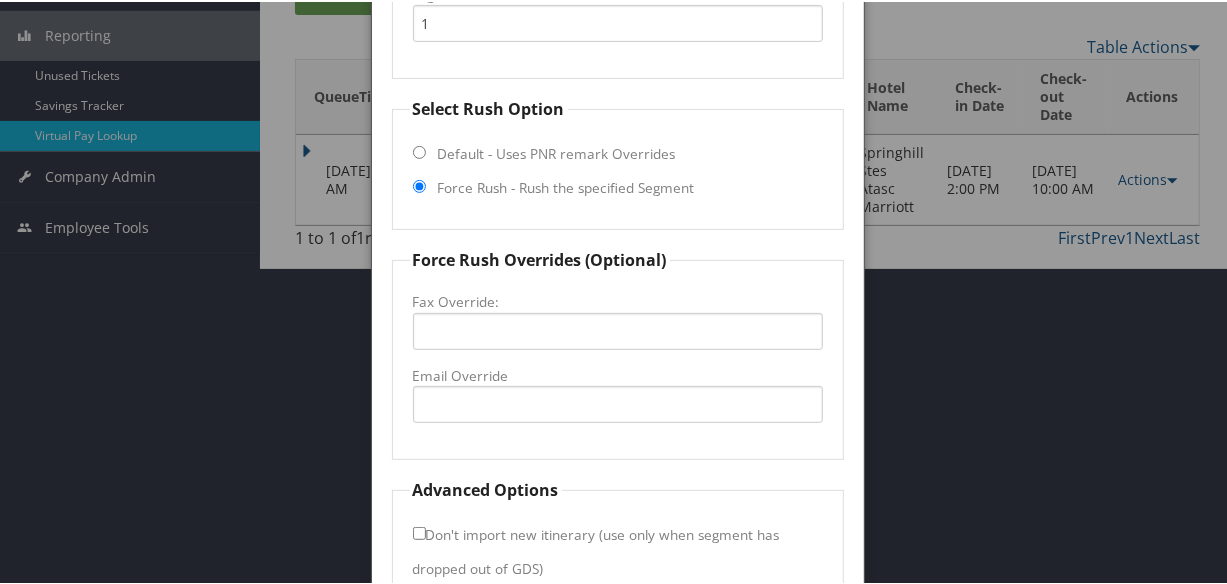 scroll, scrollTop: 423, scrollLeft: 0, axis: vertical 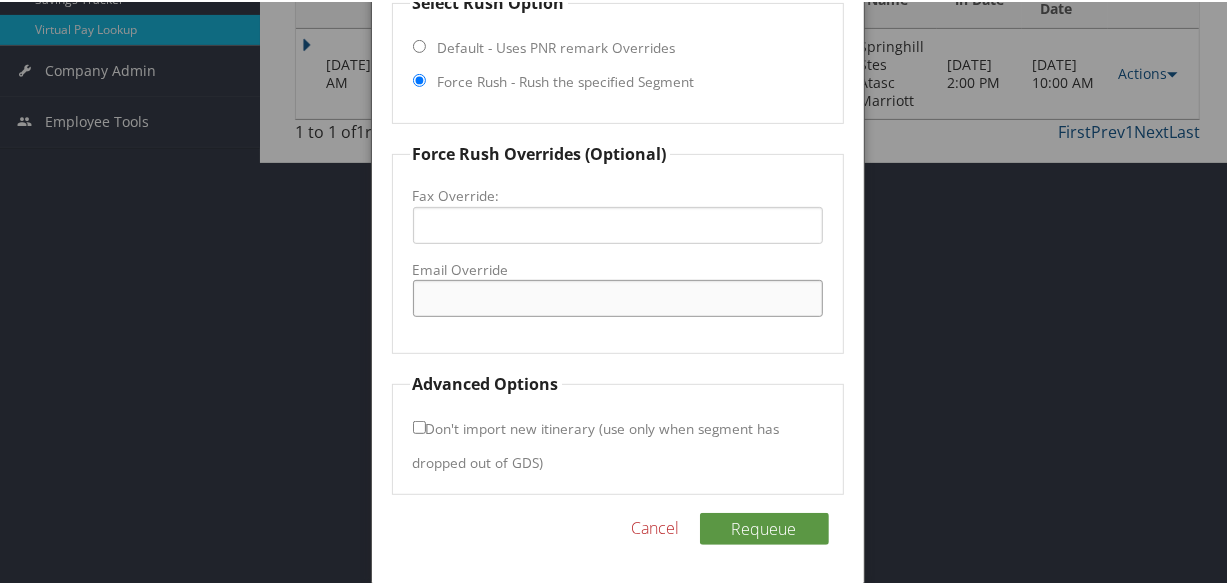 click on "Email Override" at bounding box center [618, 296] 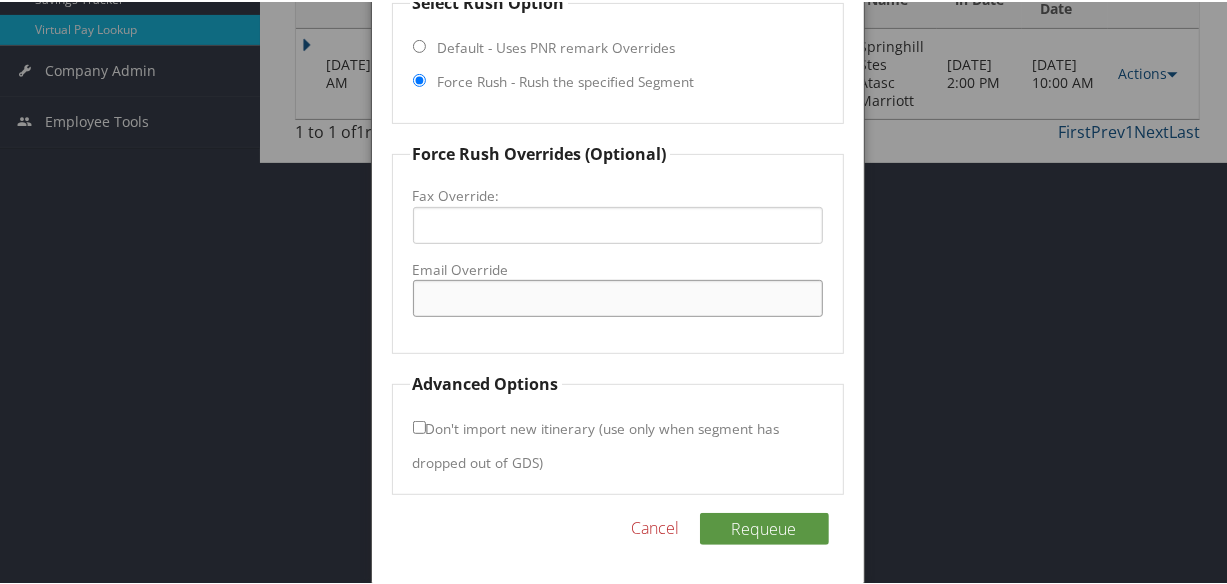 type on "ecare@chghealthcare.com" 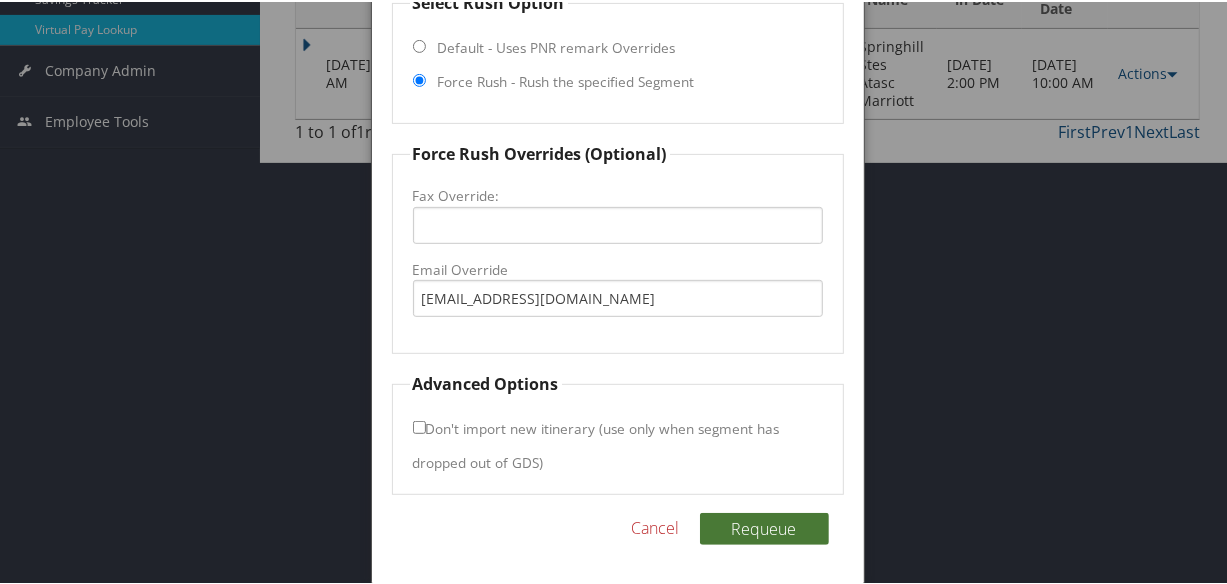 click on "Requeue" at bounding box center [764, 527] 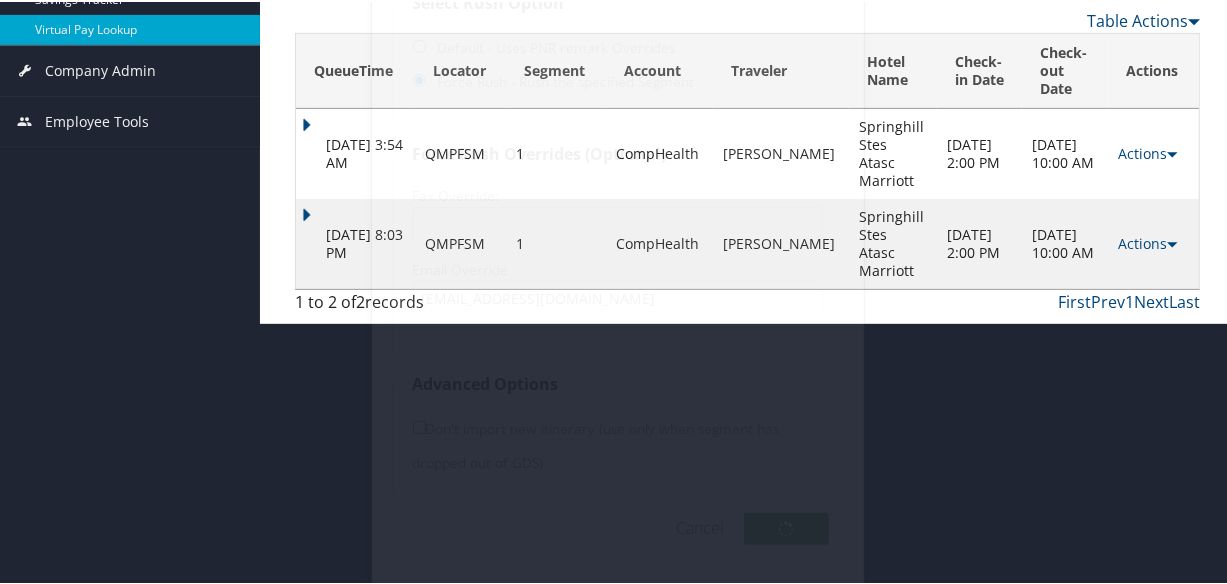 scroll, scrollTop: 124, scrollLeft: 0, axis: vertical 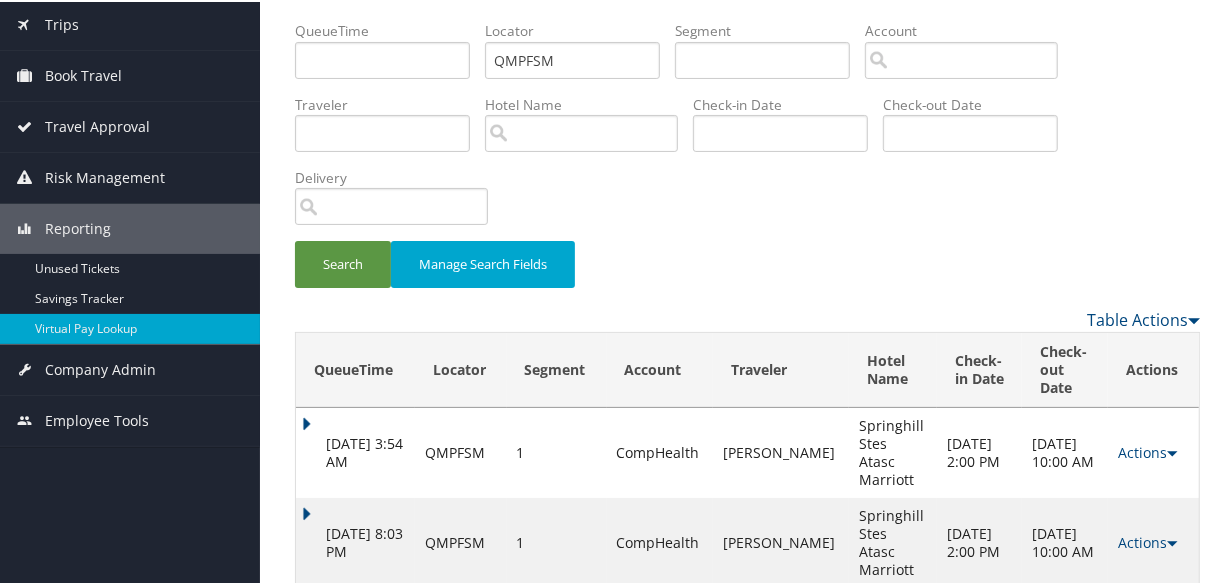 click on "Actions   Resend  Logs  View Itinerary" at bounding box center [1153, 541] 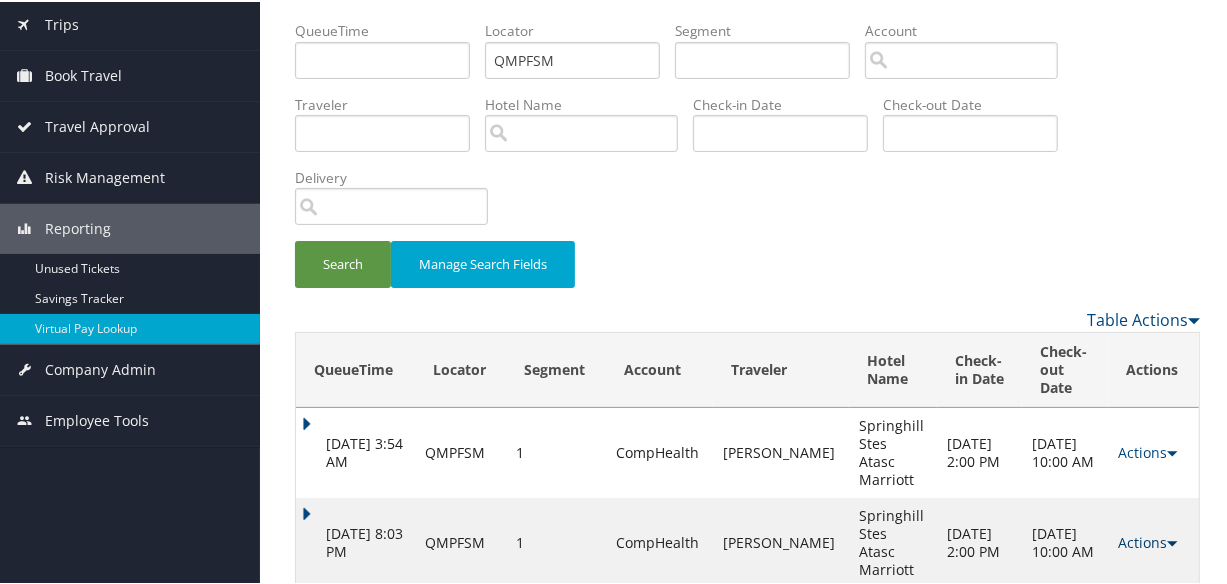 click on "Actions" at bounding box center (1147, 540) 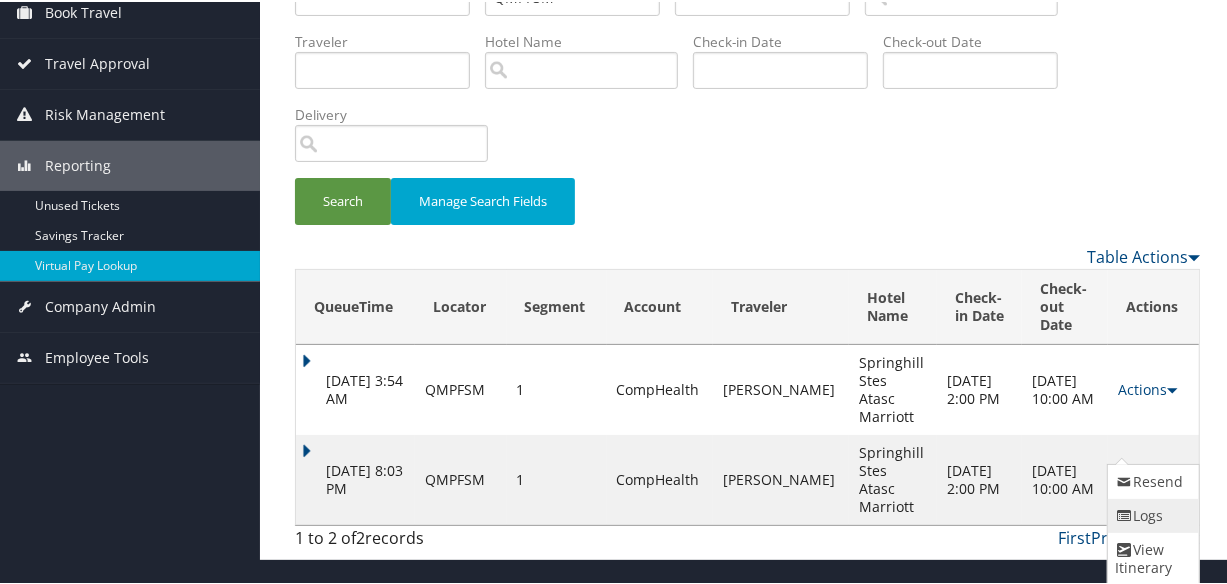 click on "Logs" at bounding box center [1151, 514] 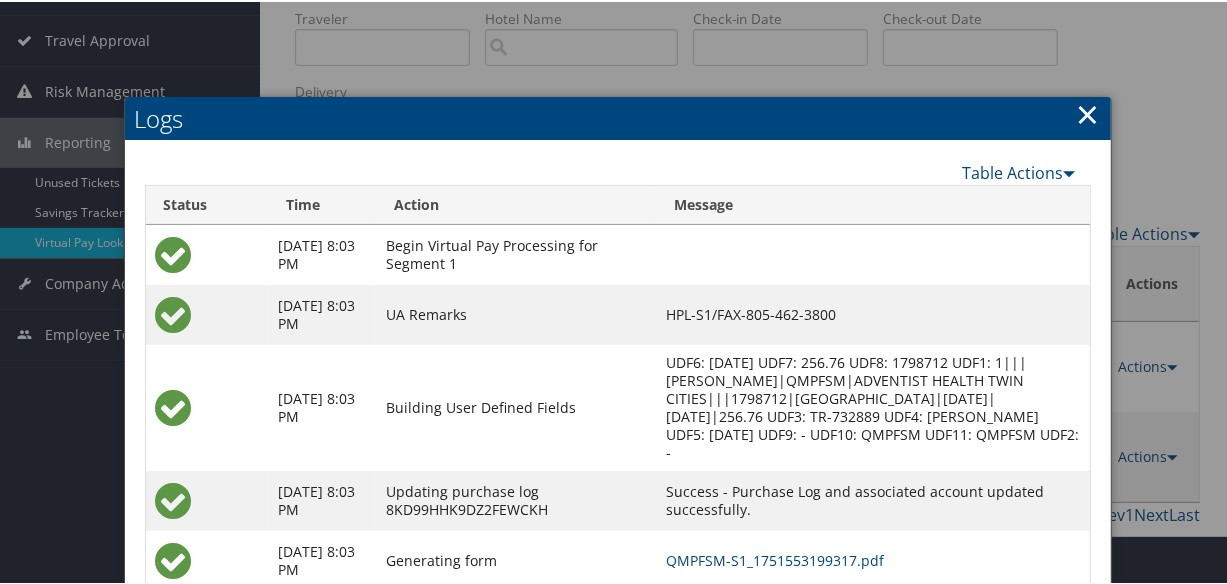 scroll, scrollTop: 390, scrollLeft: 0, axis: vertical 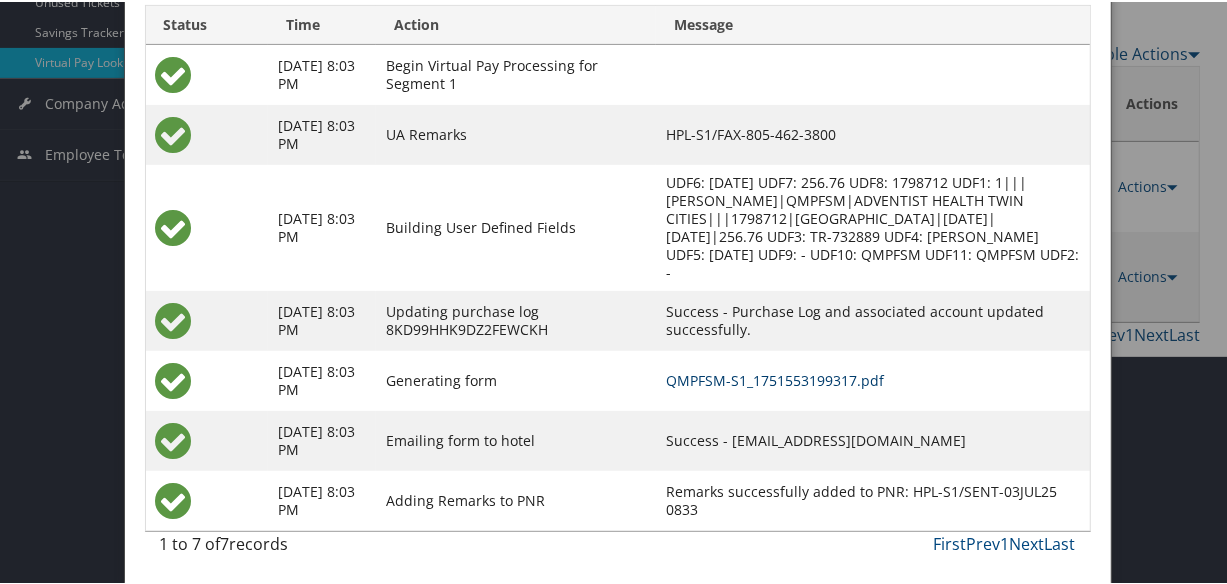 click on "QMPFSM-S1_1751553199317.pdf" at bounding box center (775, 378) 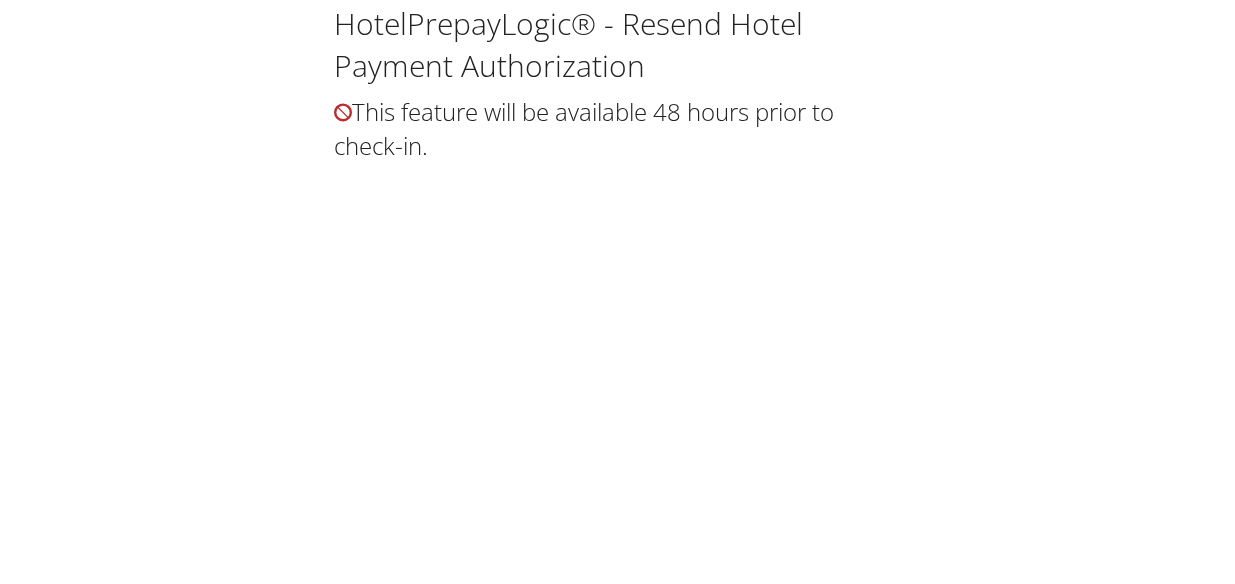 scroll, scrollTop: 0, scrollLeft: 0, axis: both 